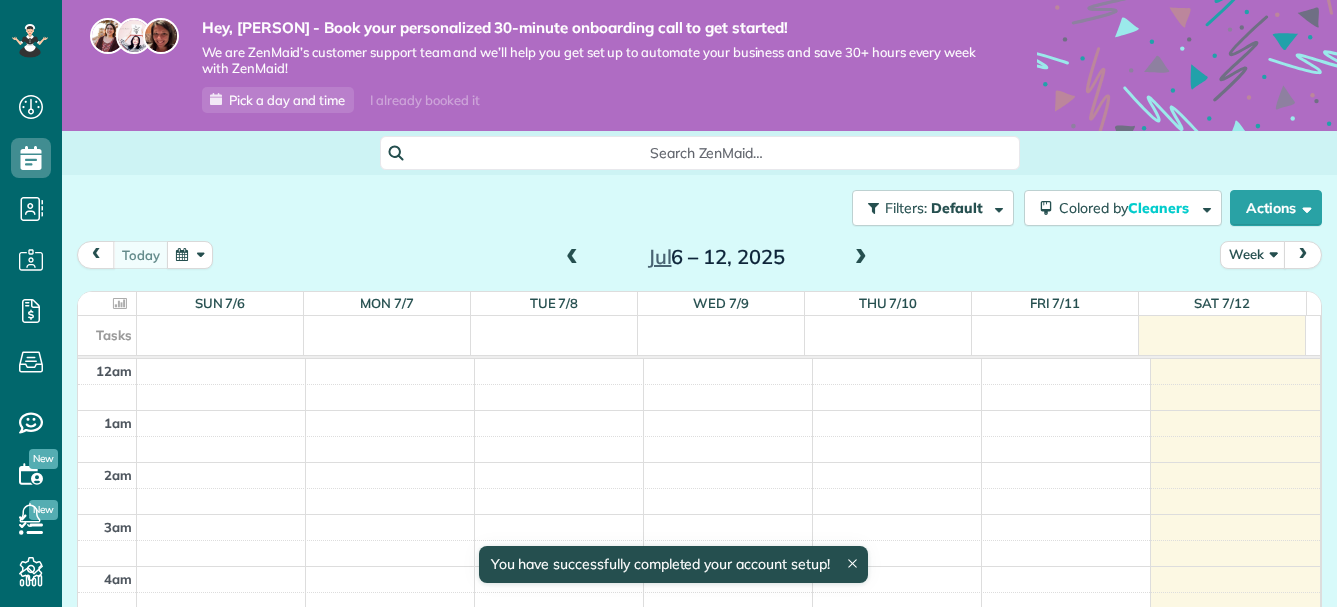 scroll, scrollTop: 0, scrollLeft: 0, axis: both 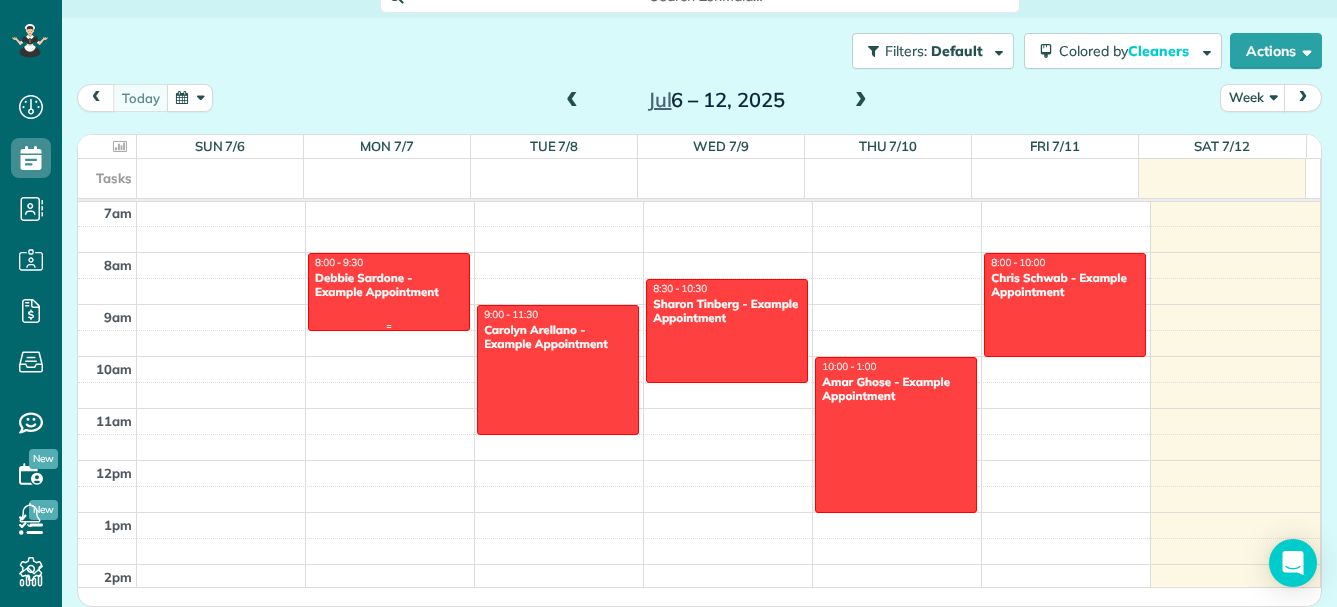 click on "Debbie Sardone - Example Appointment" at bounding box center [389, 285] 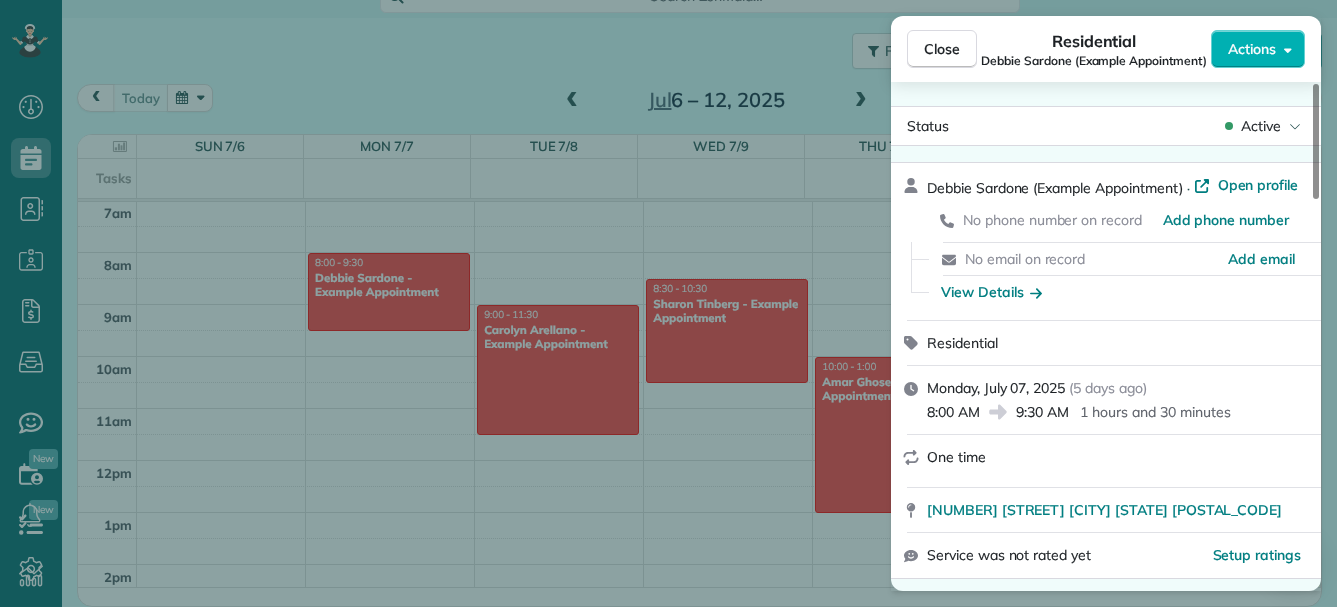 click on "Close Residential Debbie Sardone (Example Appointment) Actions Status Active Debbie Sardone (Example Appointment) · Open profile No phone number on record Add phone number No email on record Add email View Details Residential Monday, July 07, 2025 ( 5 days ago ) 8:00 AM 9:30 AM 1 hours and 30 minutes One time 1234 Wilshire Boulevard Los Angeles CA 90017 Service was not rated yet Setup ratings Cleaners Time in and out Assign Invite Cleaners No cleaners assigned yet Checklist Try Now Keep this appointment up to your standards. Stay on top of every detail, keep your cleaners organised, and your client happy. Assign a checklist Watch a 5 min demo Billing Billing actions Price $0.00 Overcharge $0.00 Discount $0.00 Coupon discount - Primary tax - Secondary tax - Total appointment price $0.00 Tips collected New feature! $0.00 Mark as paid Total including tip $0.00 Get paid online in no-time! Send an invoice and reward your cleaners with tips Charge customer credit card Appointment custom fields Work items Notes 1 0" at bounding box center (668, 303) 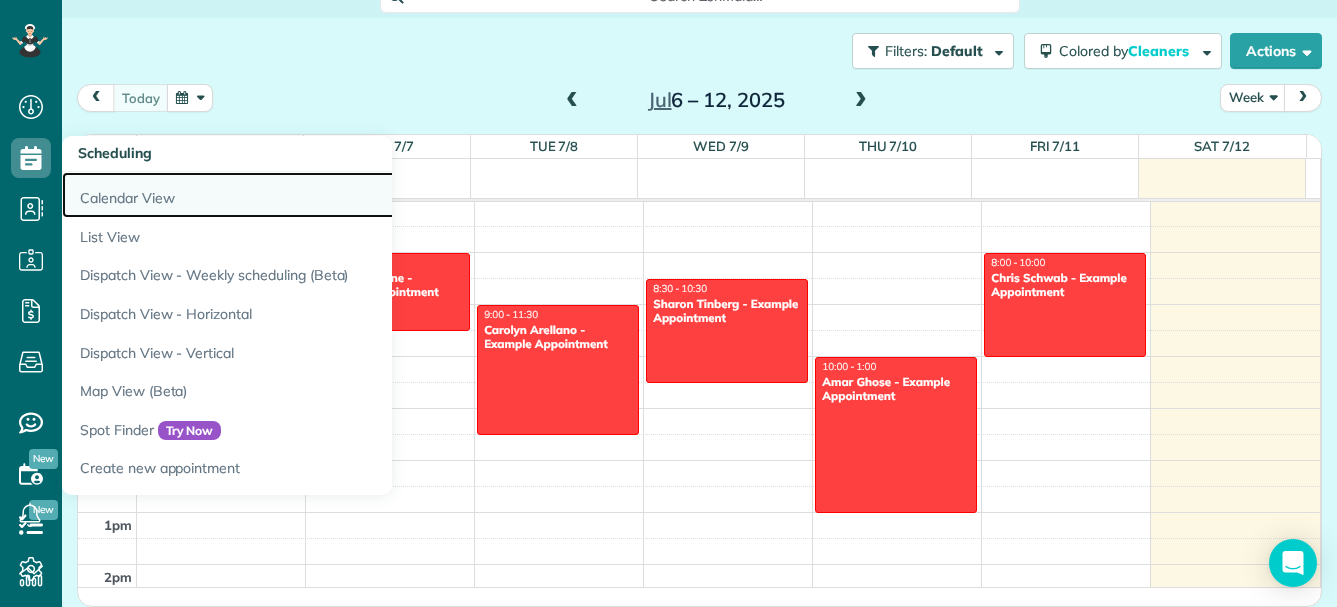click on "Calendar View" at bounding box center (312, 195) 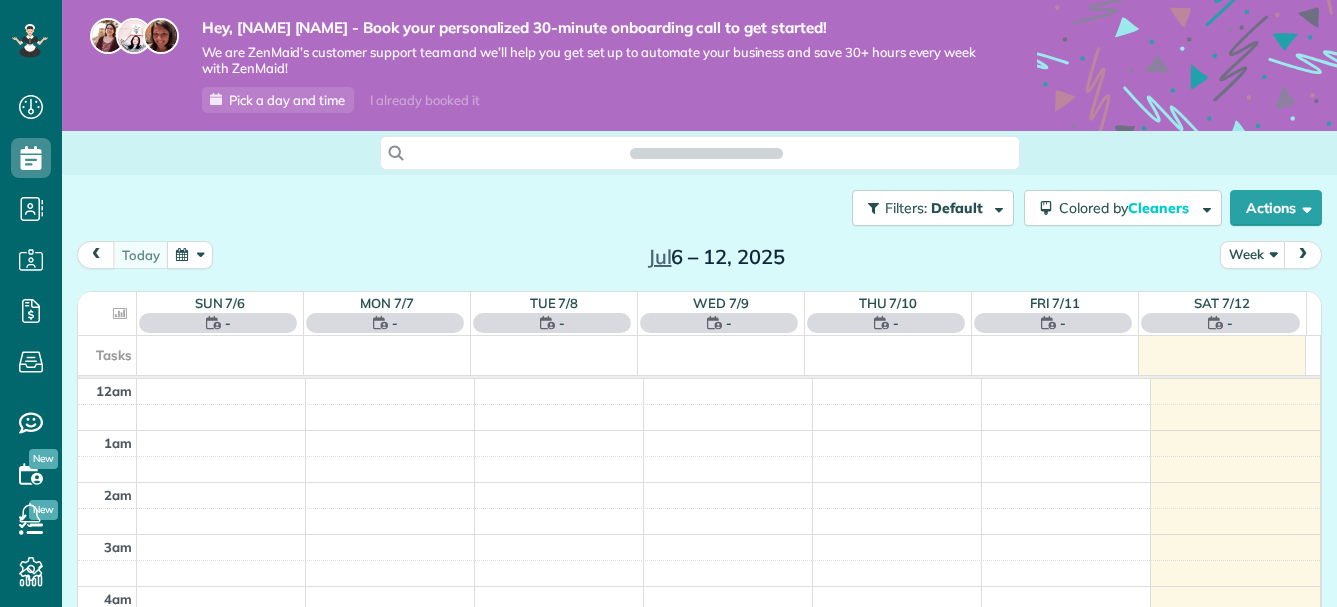 scroll, scrollTop: 0, scrollLeft: 0, axis: both 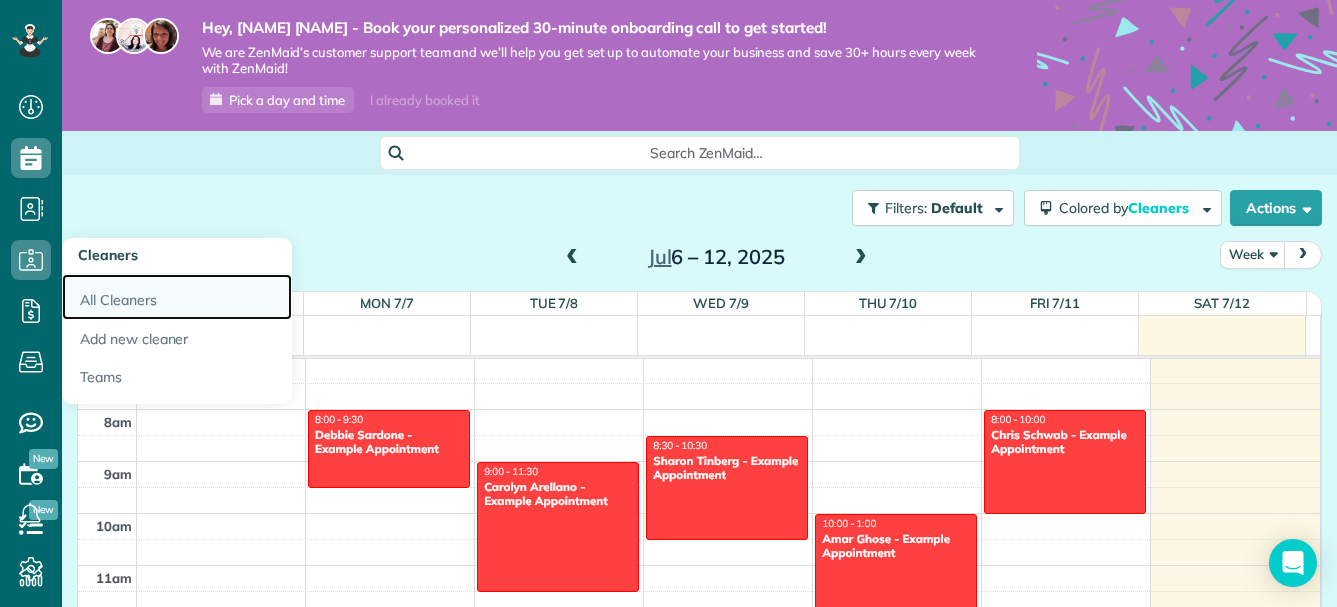 click on "All Cleaners" at bounding box center [177, 297] 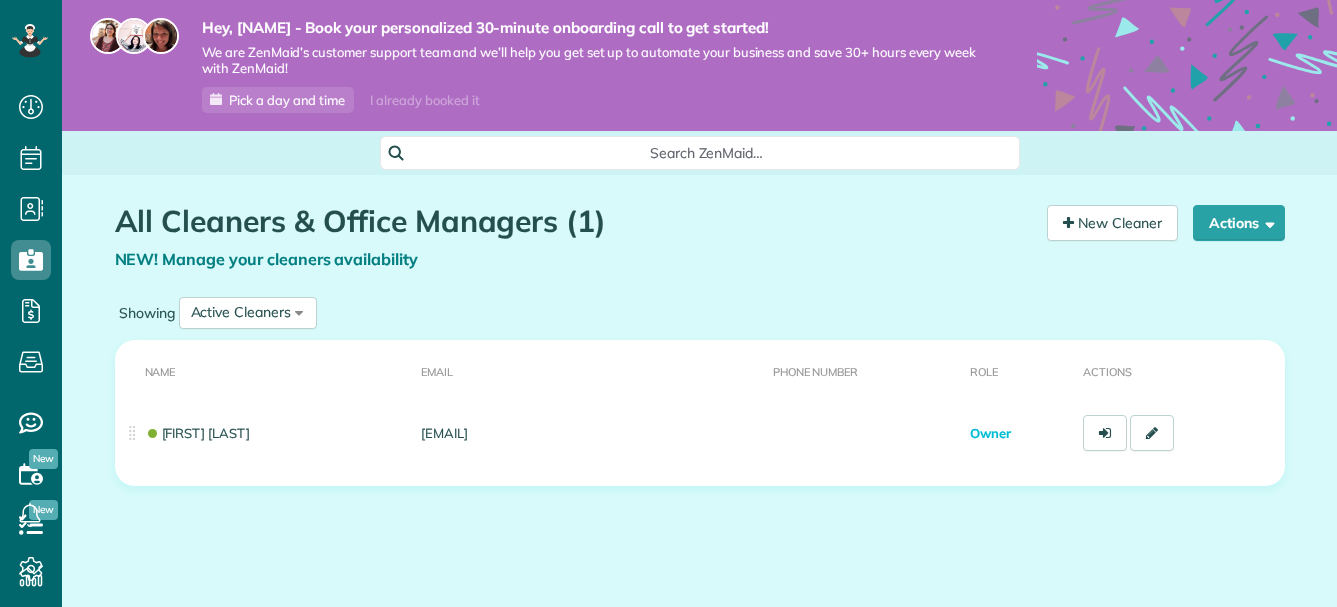 scroll, scrollTop: 0, scrollLeft: 0, axis: both 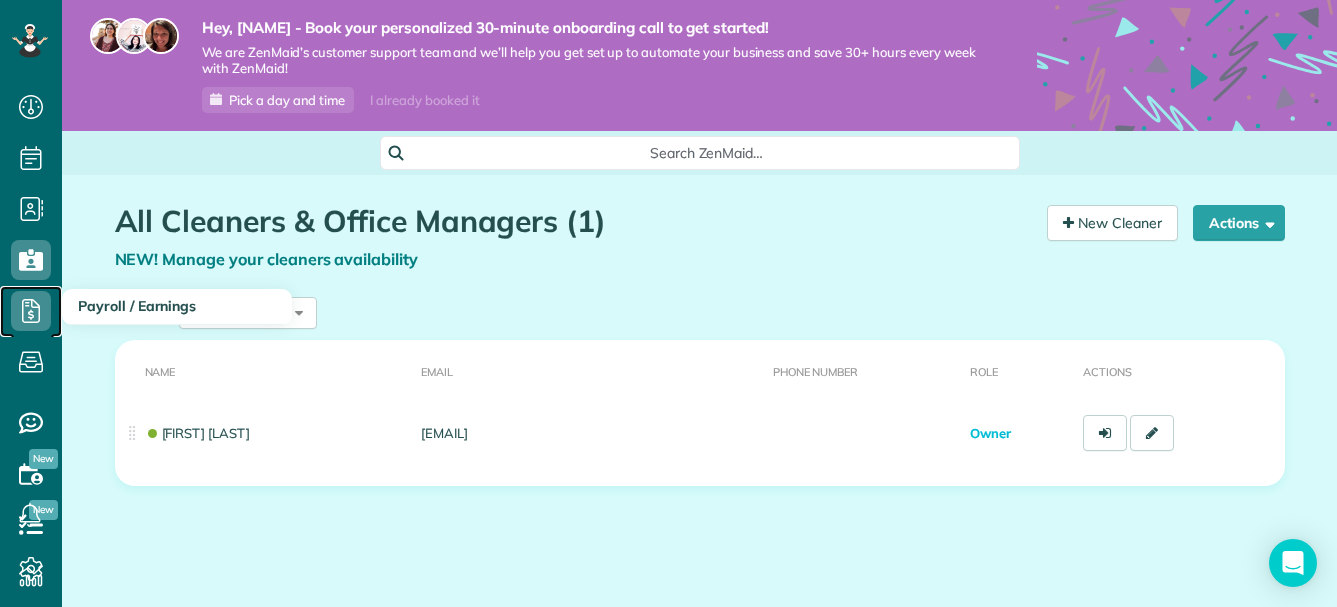 click 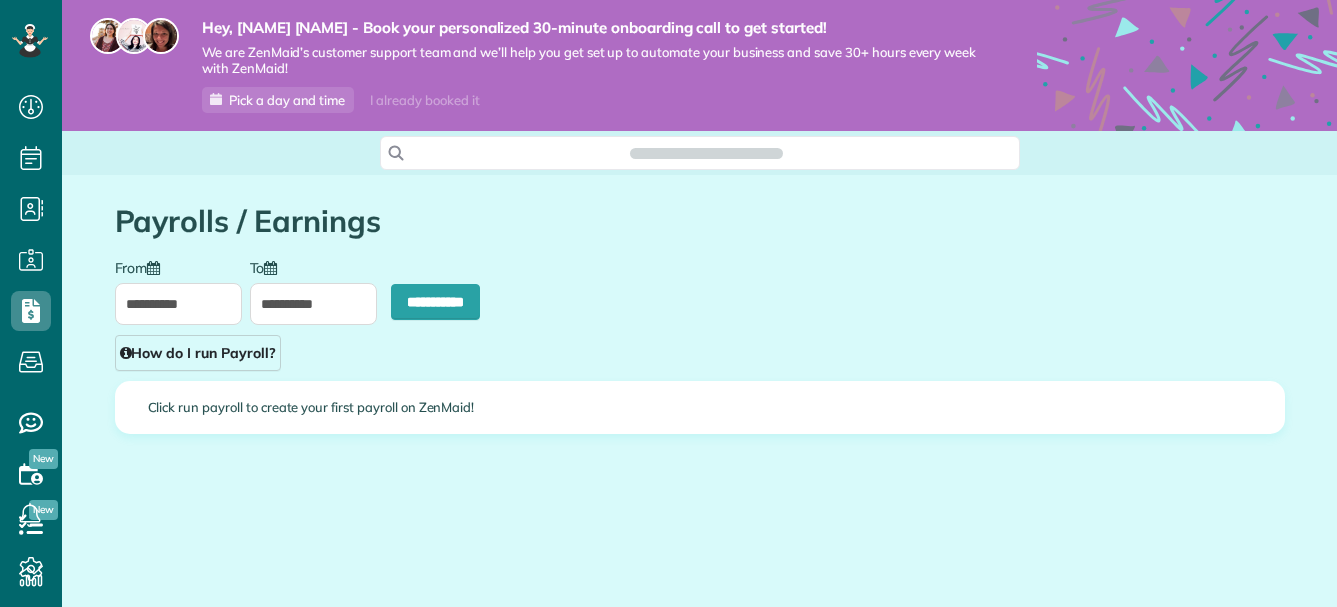 scroll, scrollTop: 0, scrollLeft: 0, axis: both 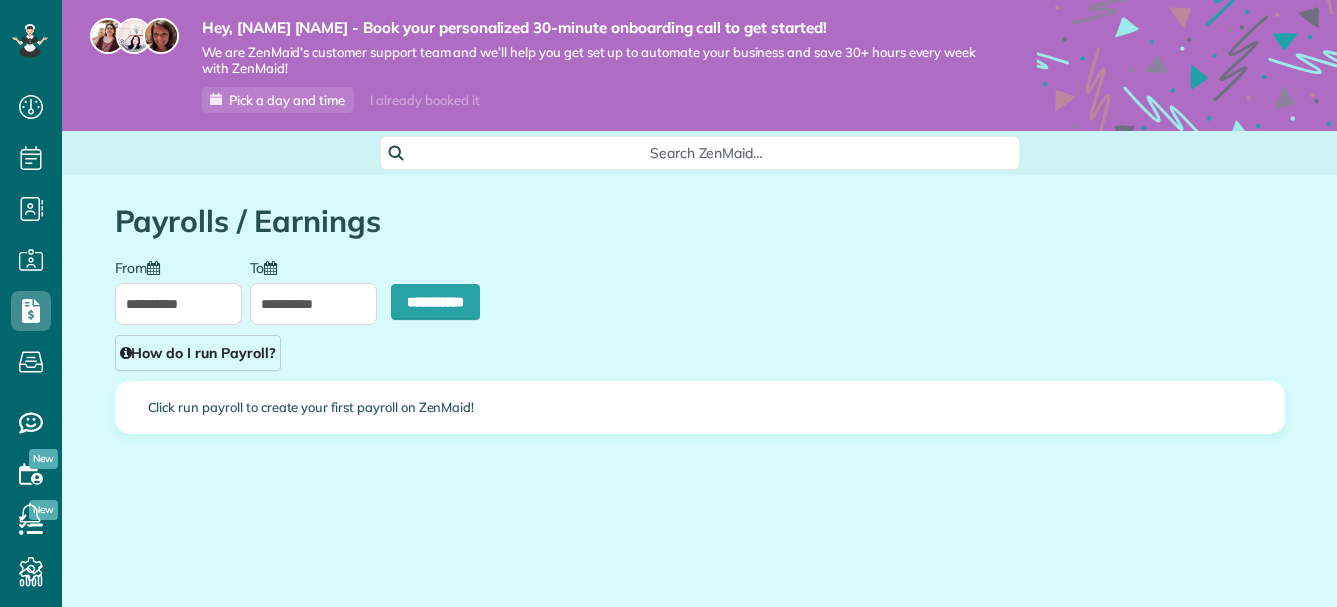 type on "**********" 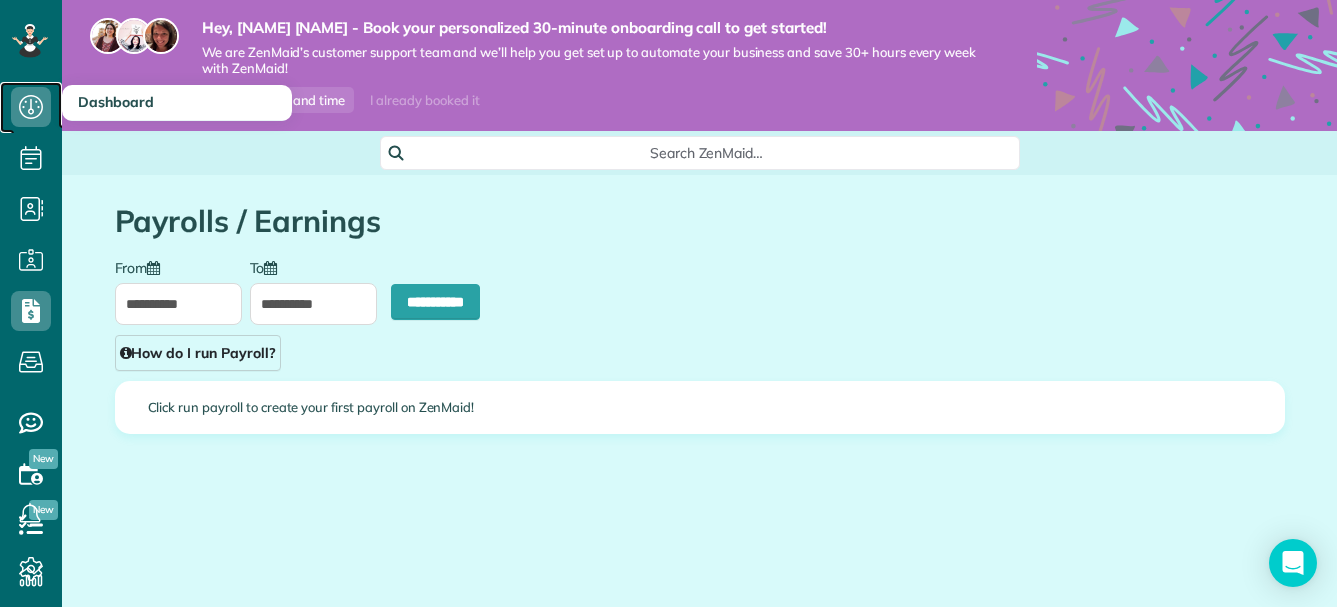click on "Dashboard" at bounding box center (31, 127) 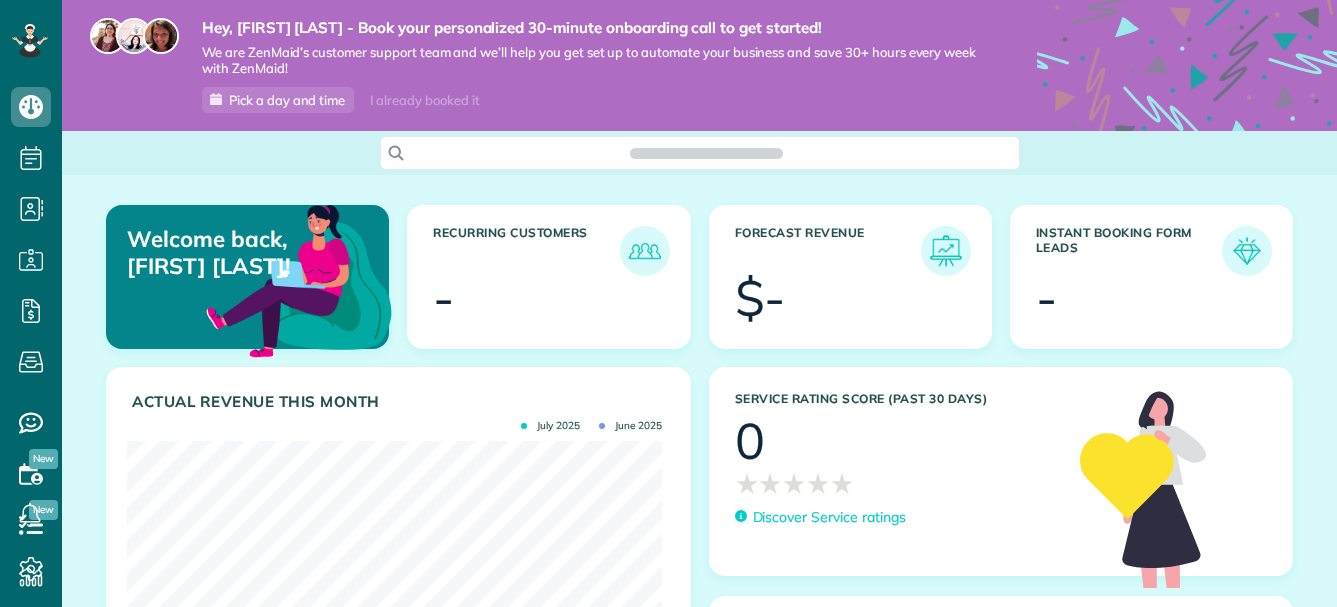 scroll, scrollTop: 0, scrollLeft: 0, axis: both 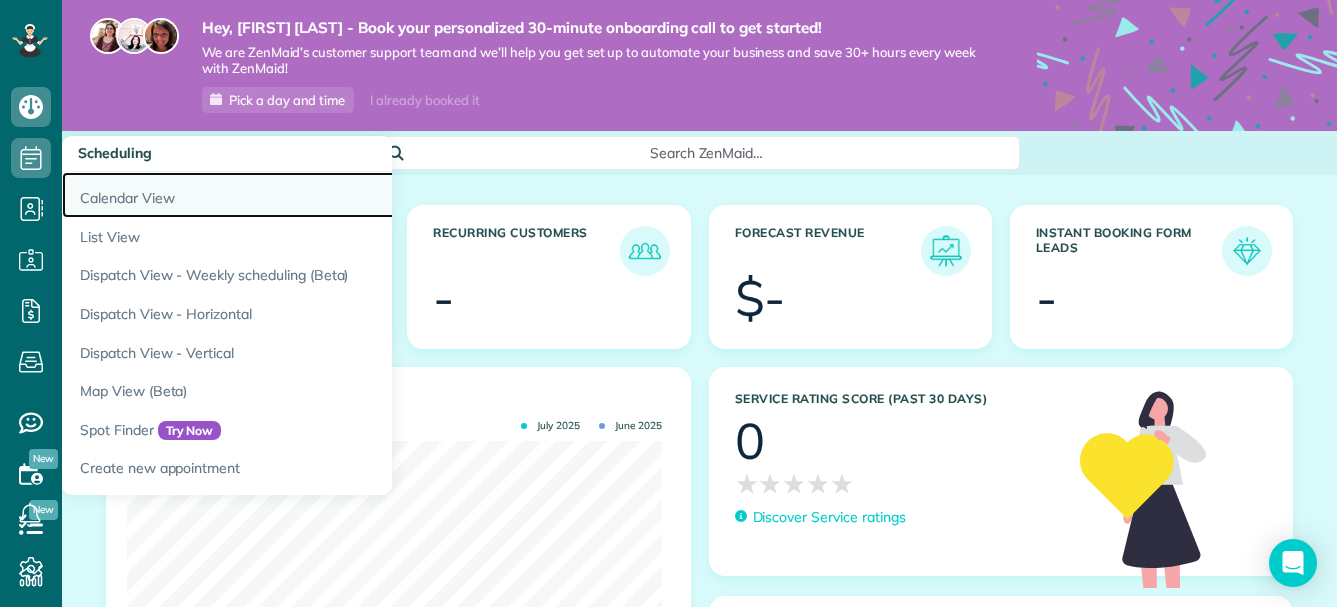 click on "Calendar View" at bounding box center [312, 195] 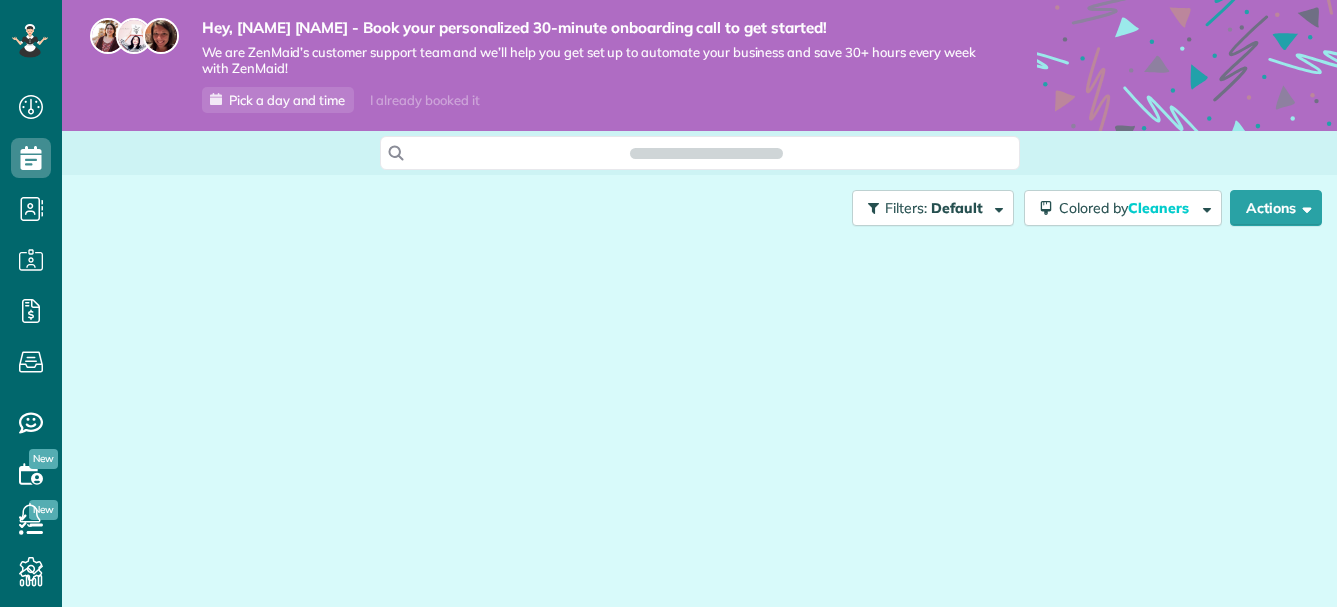 scroll, scrollTop: 0, scrollLeft: 0, axis: both 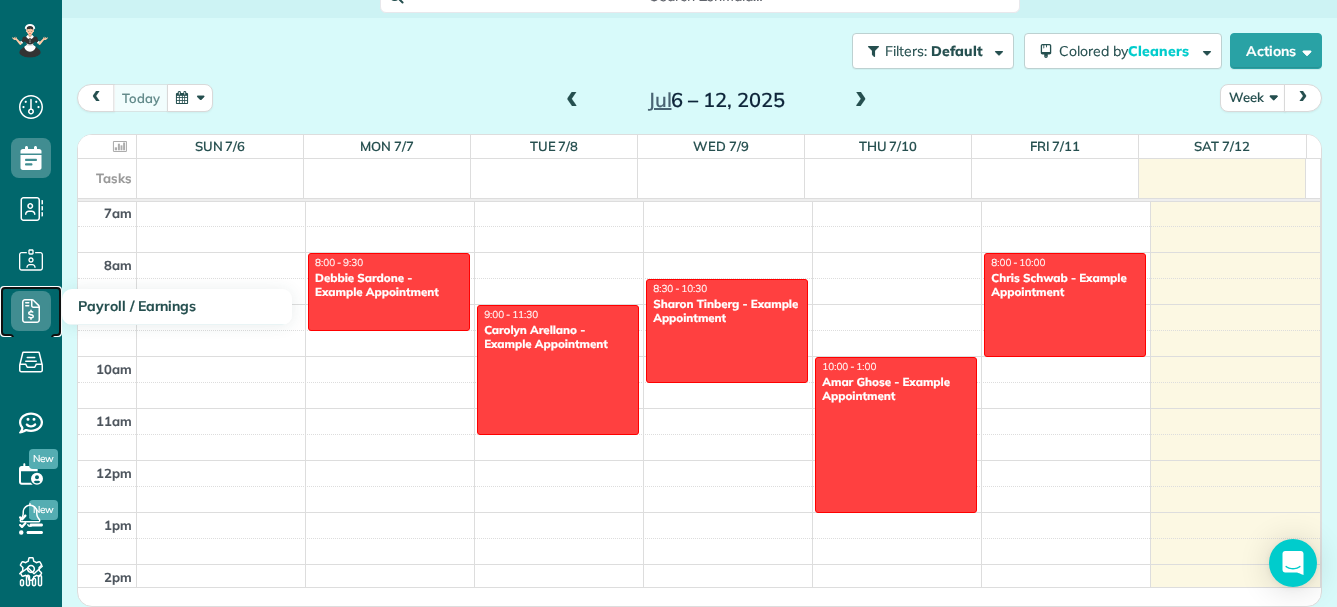 click 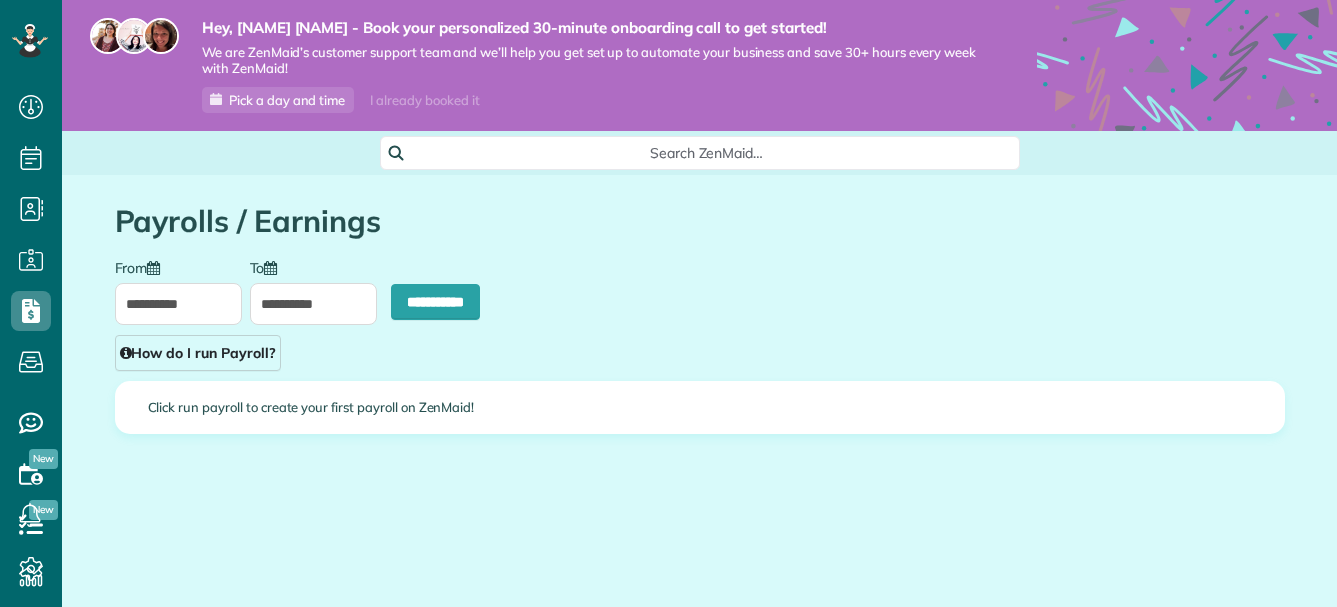 scroll, scrollTop: 0, scrollLeft: 0, axis: both 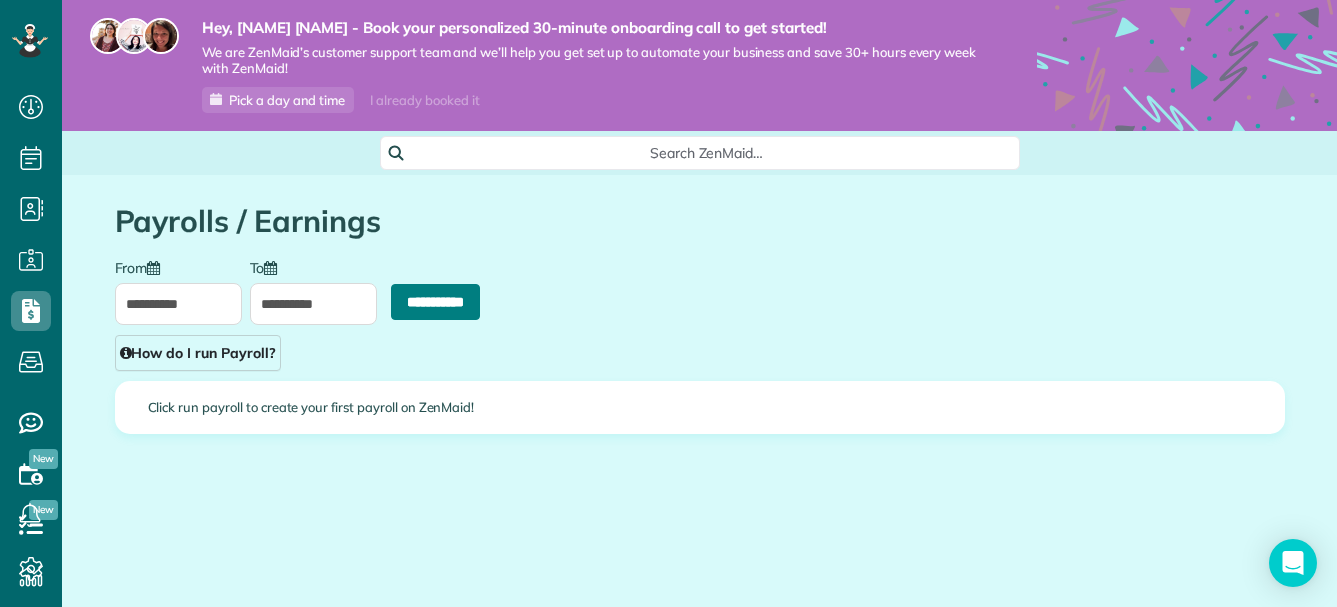 click on "**********" at bounding box center (435, 302) 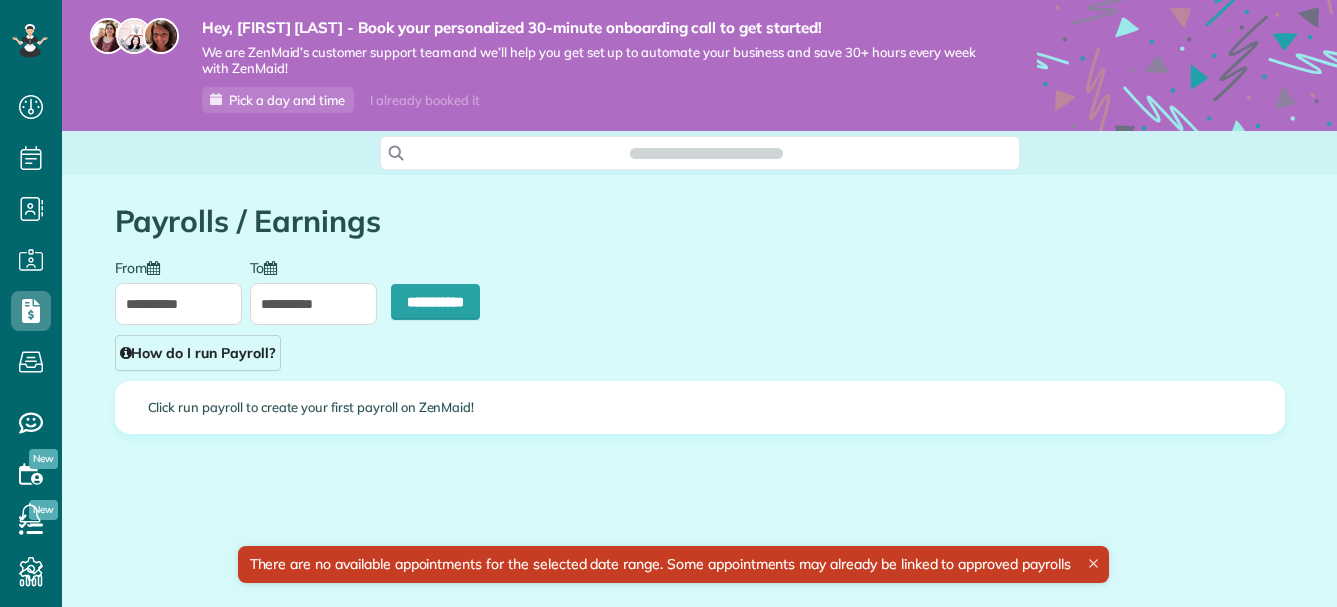 scroll, scrollTop: 0, scrollLeft: 0, axis: both 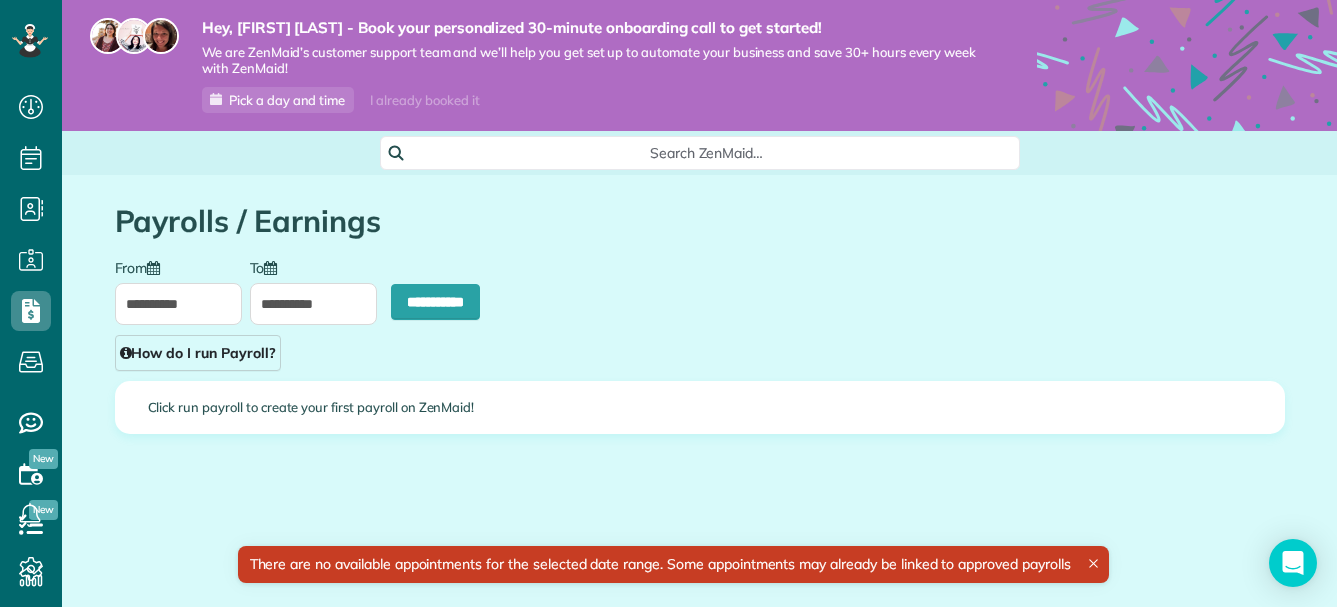 type on "**********" 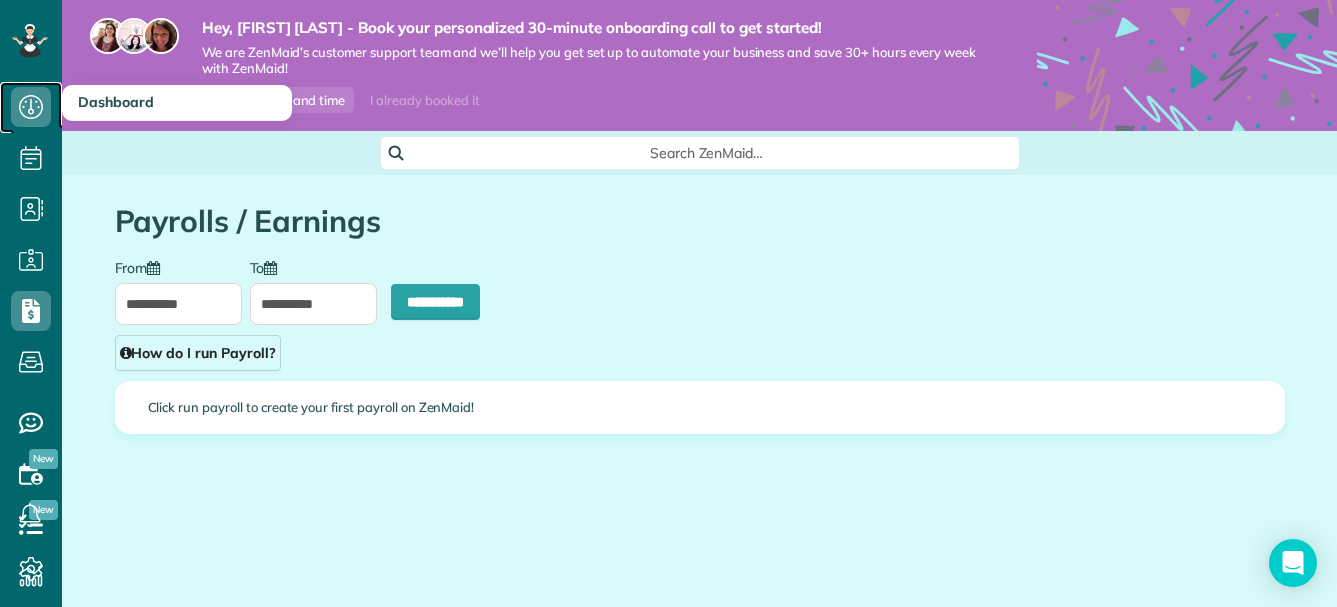 click 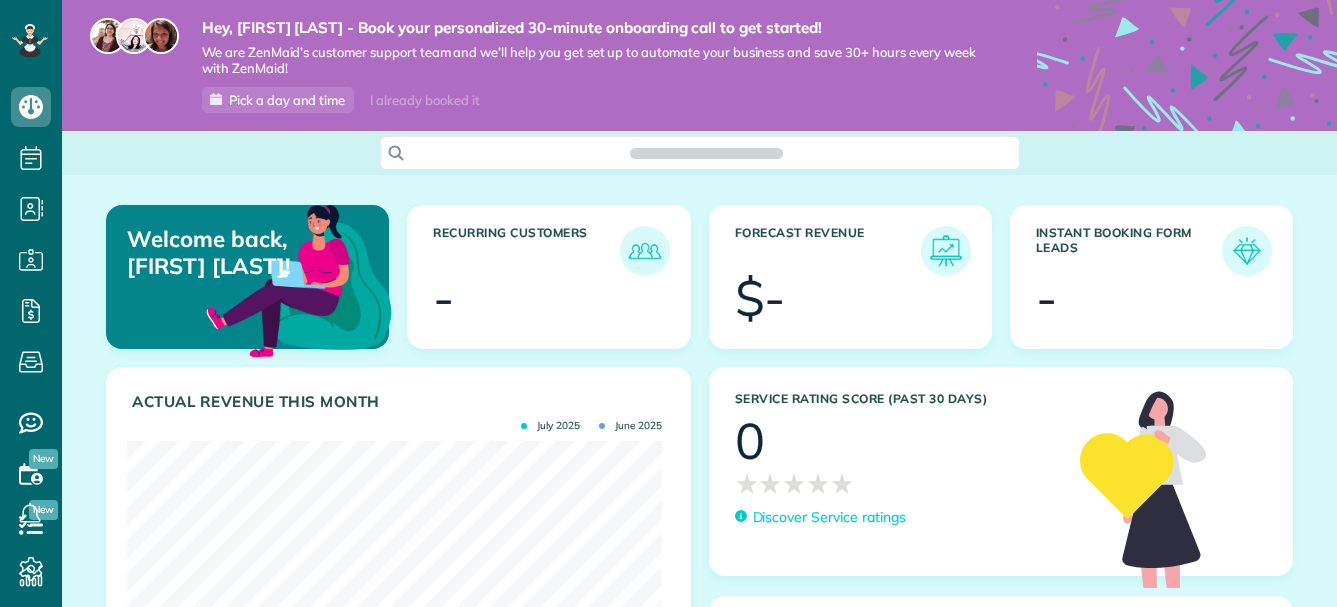 scroll, scrollTop: 0, scrollLeft: 0, axis: both 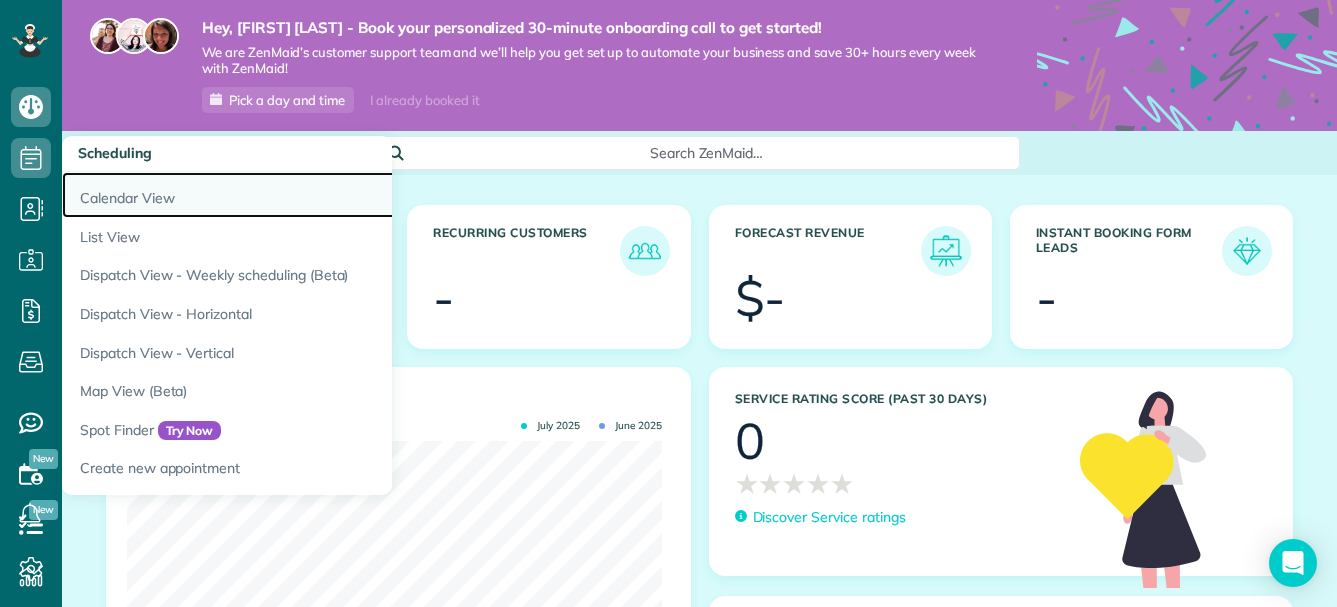 click on "Calendar View" at bounding box center [312, 195] 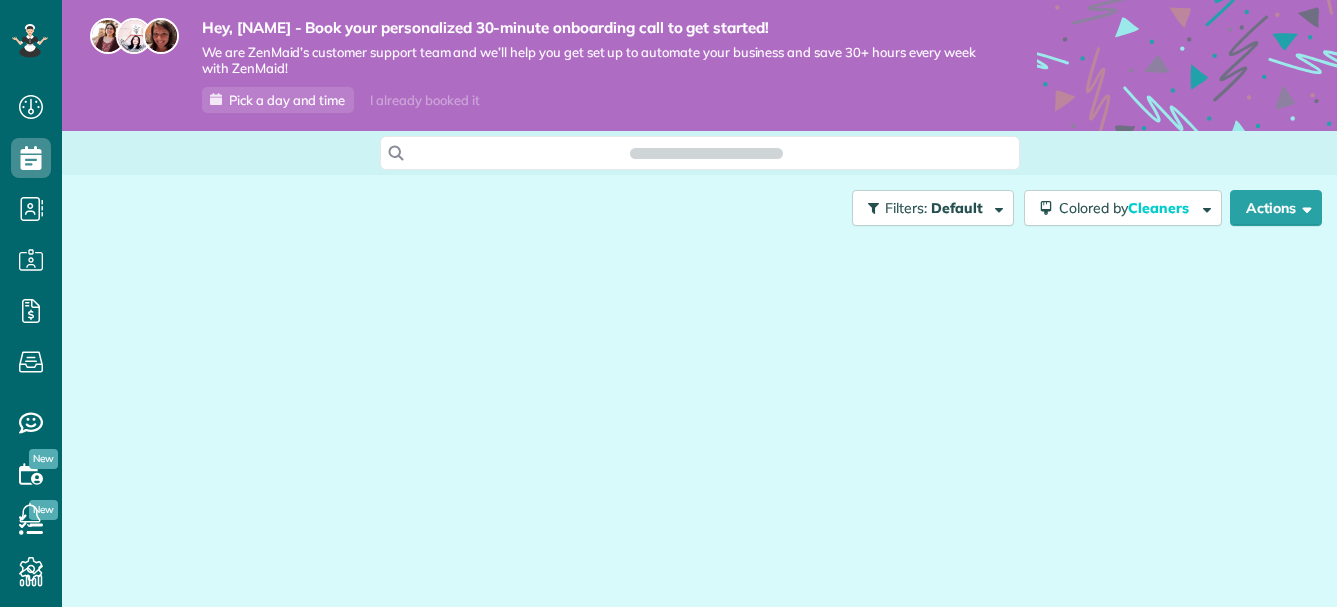 scroll, scrollTop: 0, scrollLeft: 0, axis: both 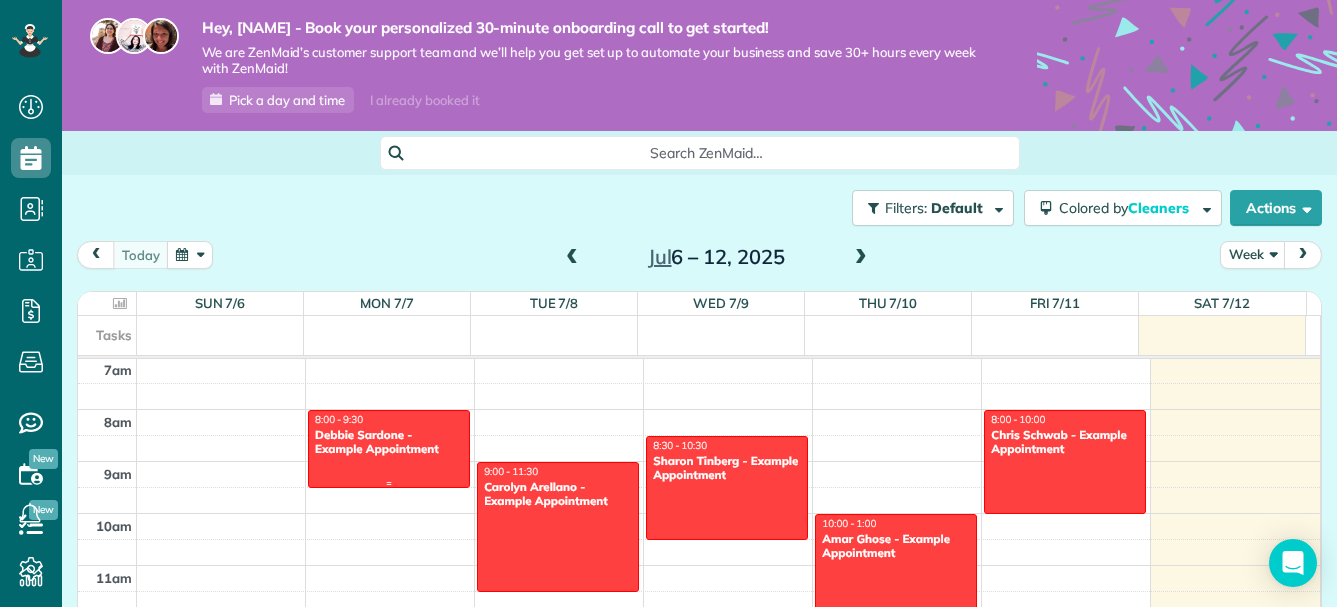click on "Debbie Sardone - Example Appointment" at bounding box center (389, 442) 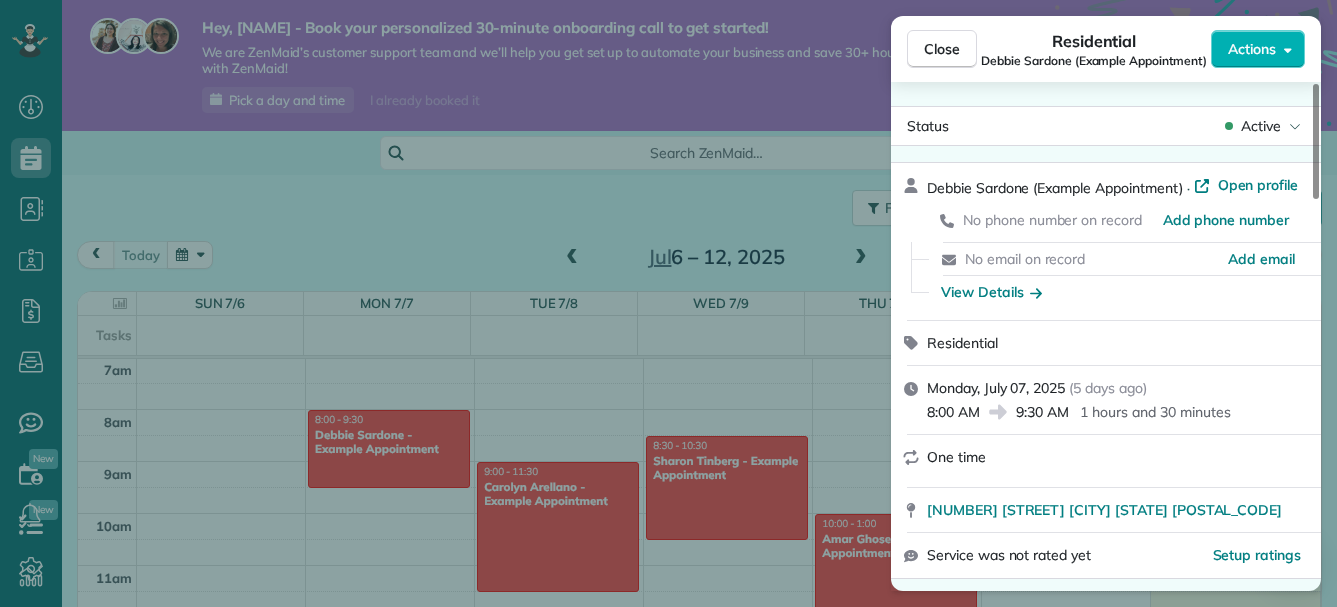 click on "8:00 AM 9:30 AM 1 hours and 30 minutes" at bounding box center (1118, 410) 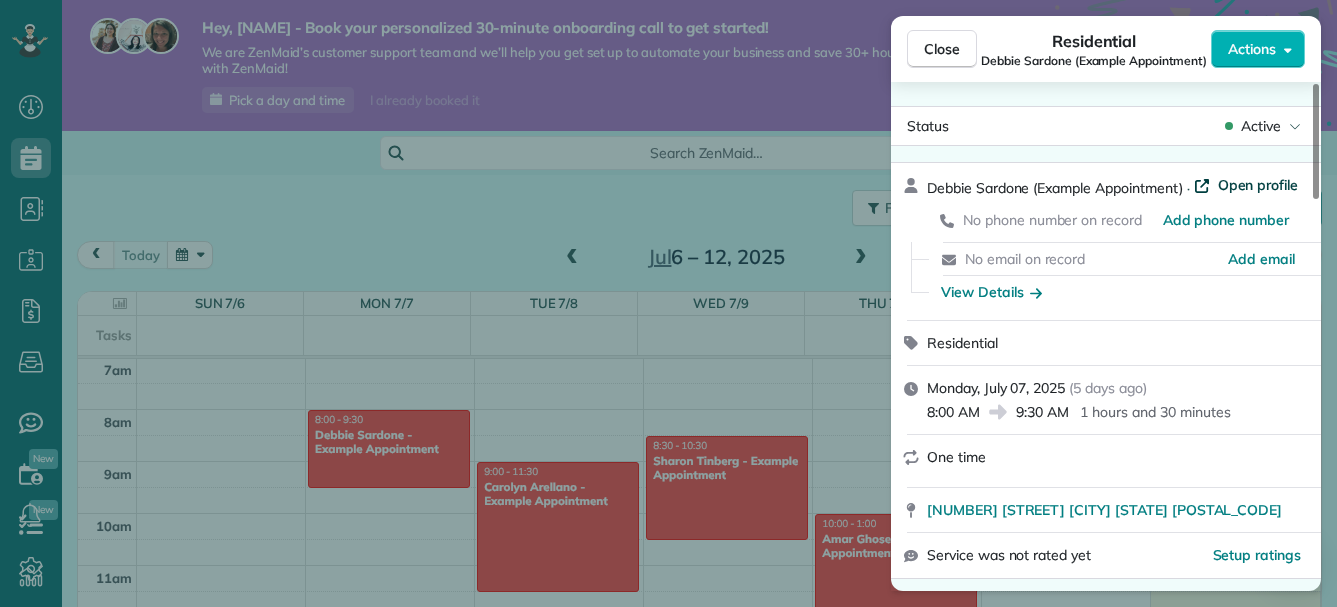 click on "Open profile" at bounding box center (1258, 185) 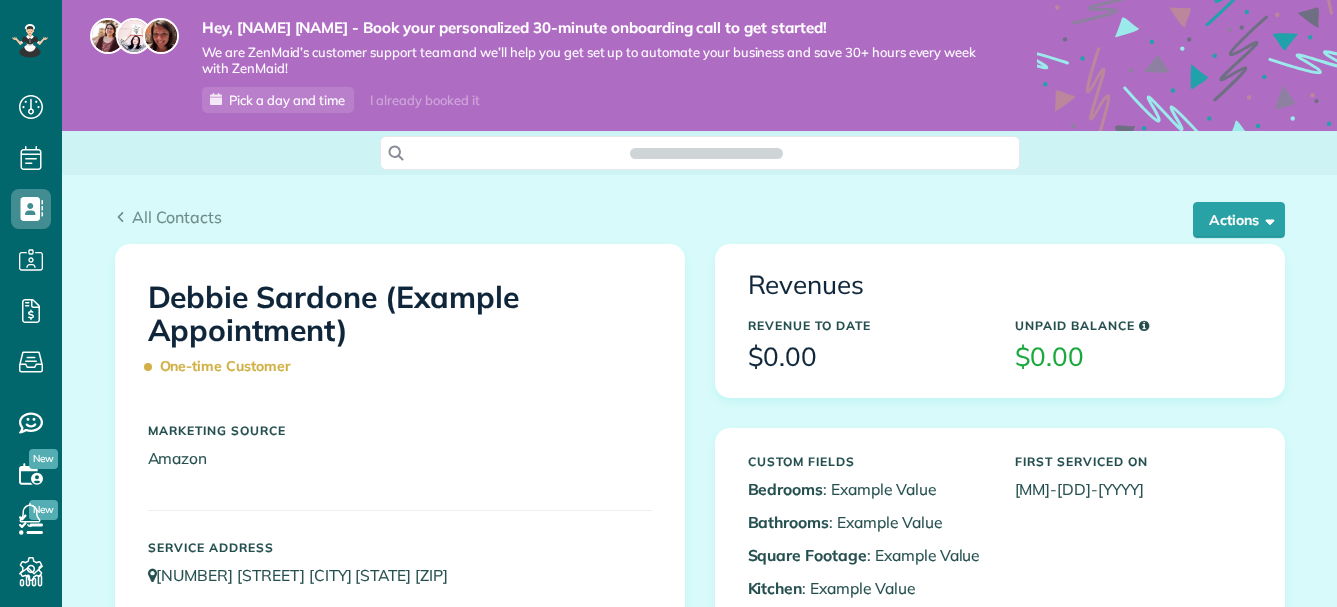 scroll, scrollTop: 0, scrollLeft: 0, axis: both 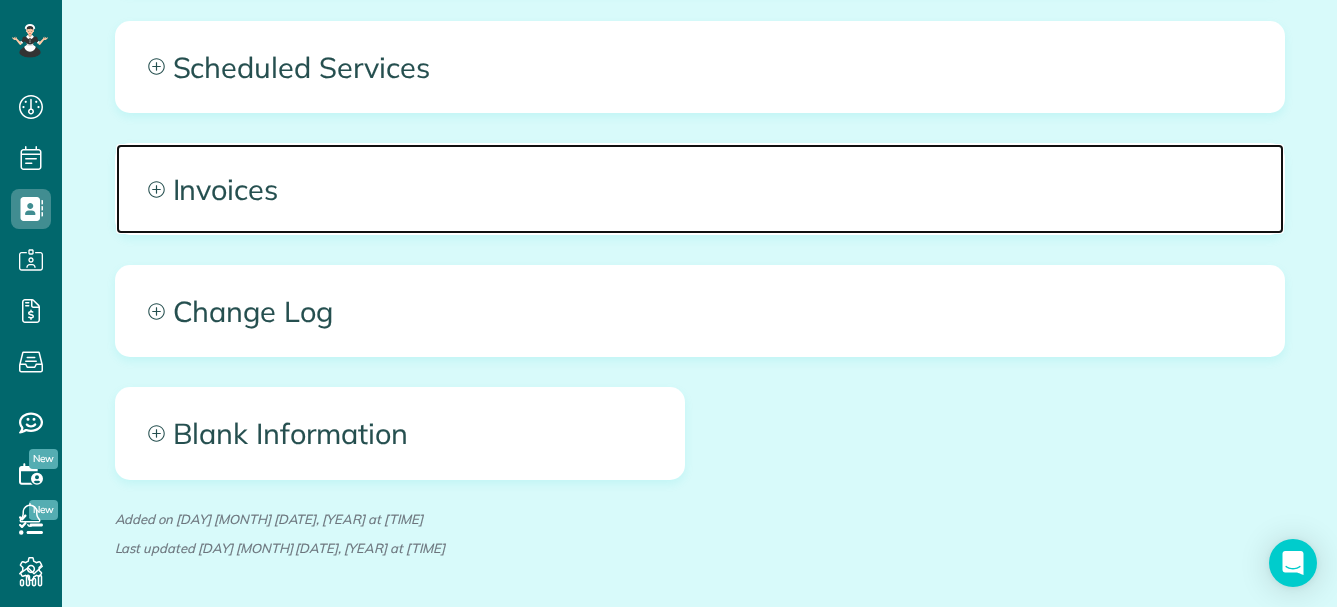click on "Invoices" at bounding box center [700, 189] 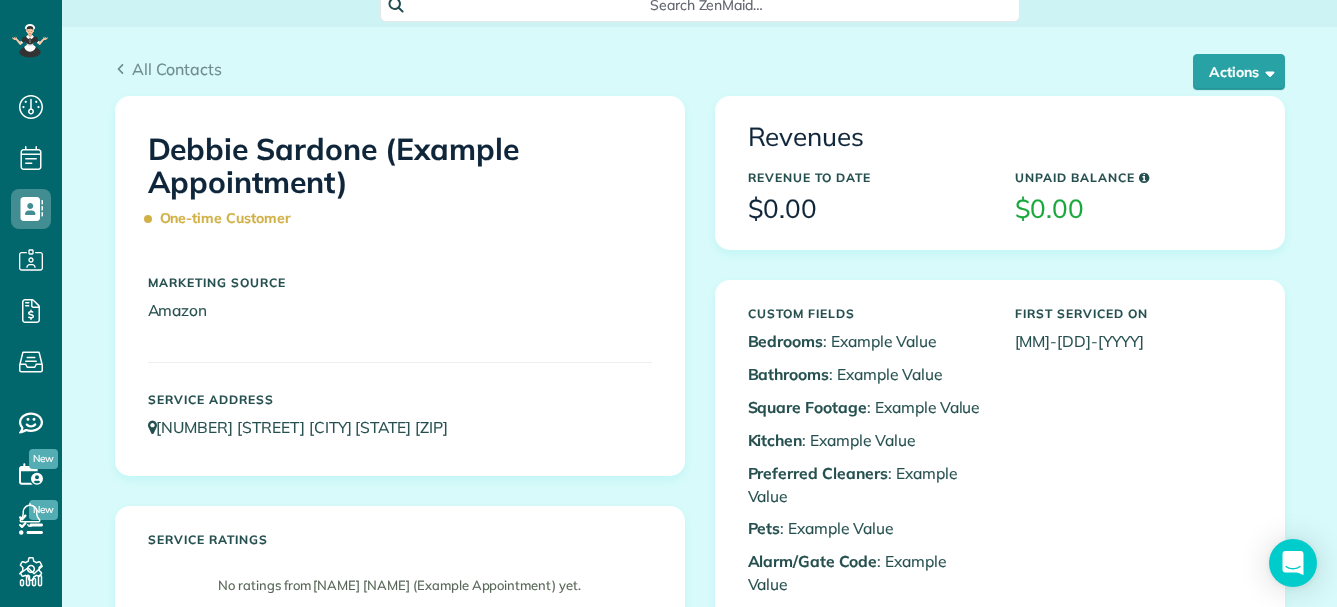 scroll, scrollTop: 18, scrollLeft: 0, axis: vertical 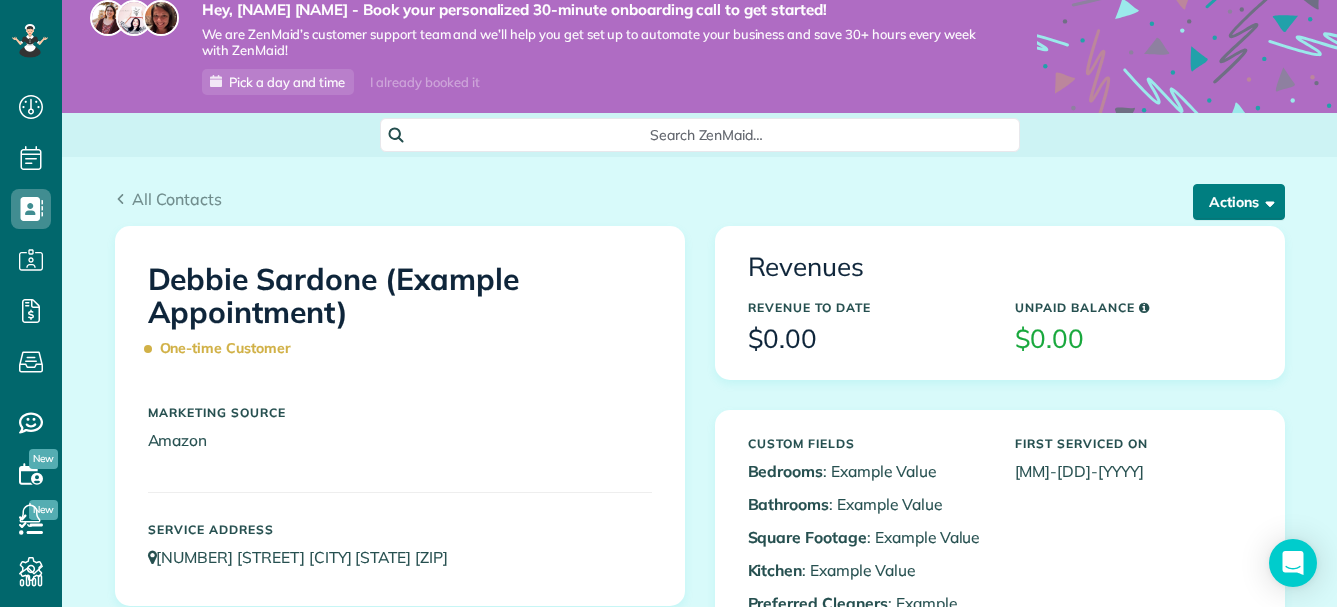 click on "Actions" at bounding box center (1239, 202) 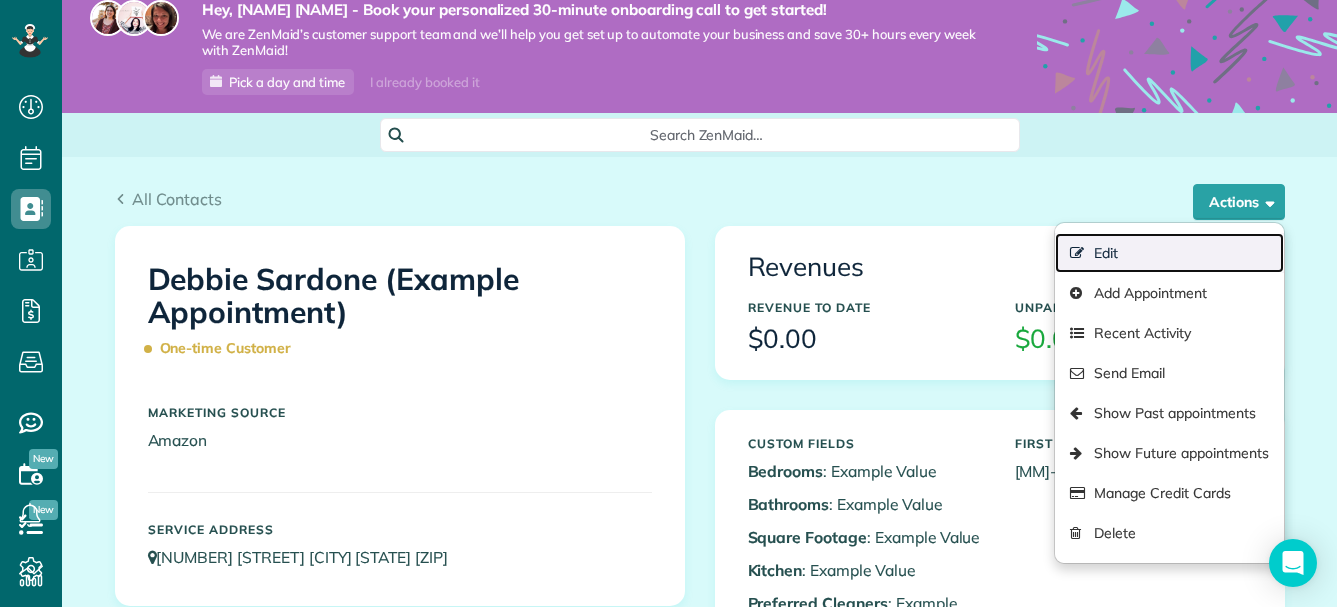 click on "Edit" at bounding box center [1169, 253] 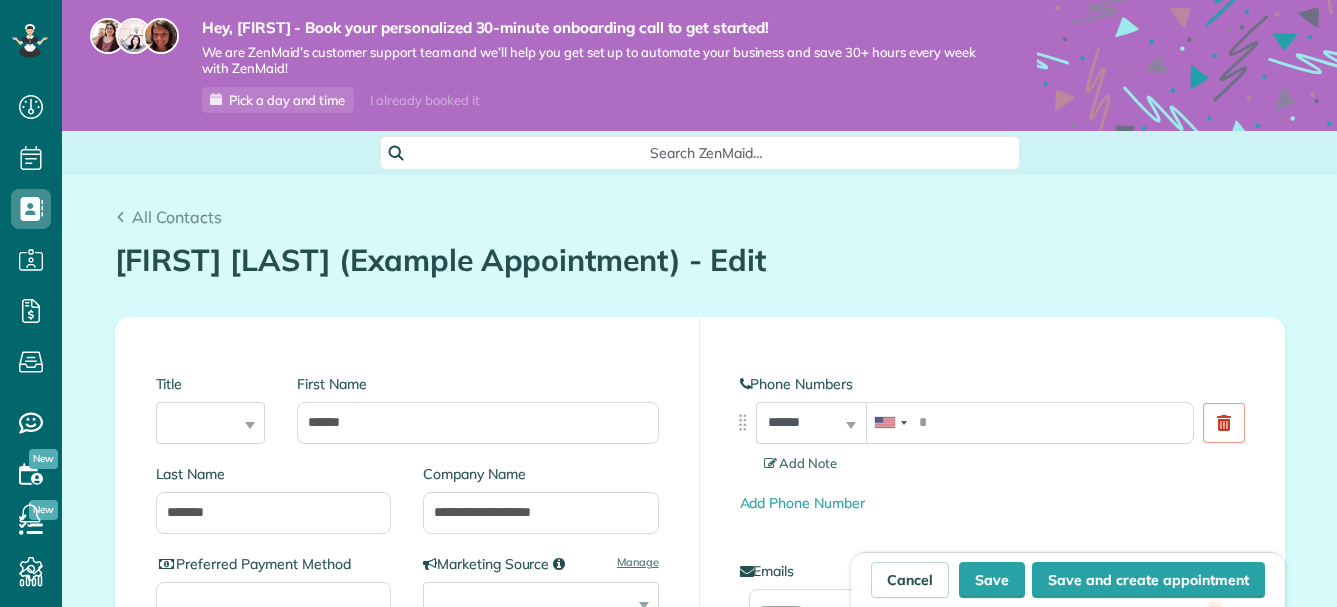 scroll, scrollTop: 0, scrollLeft: 0, axis: both 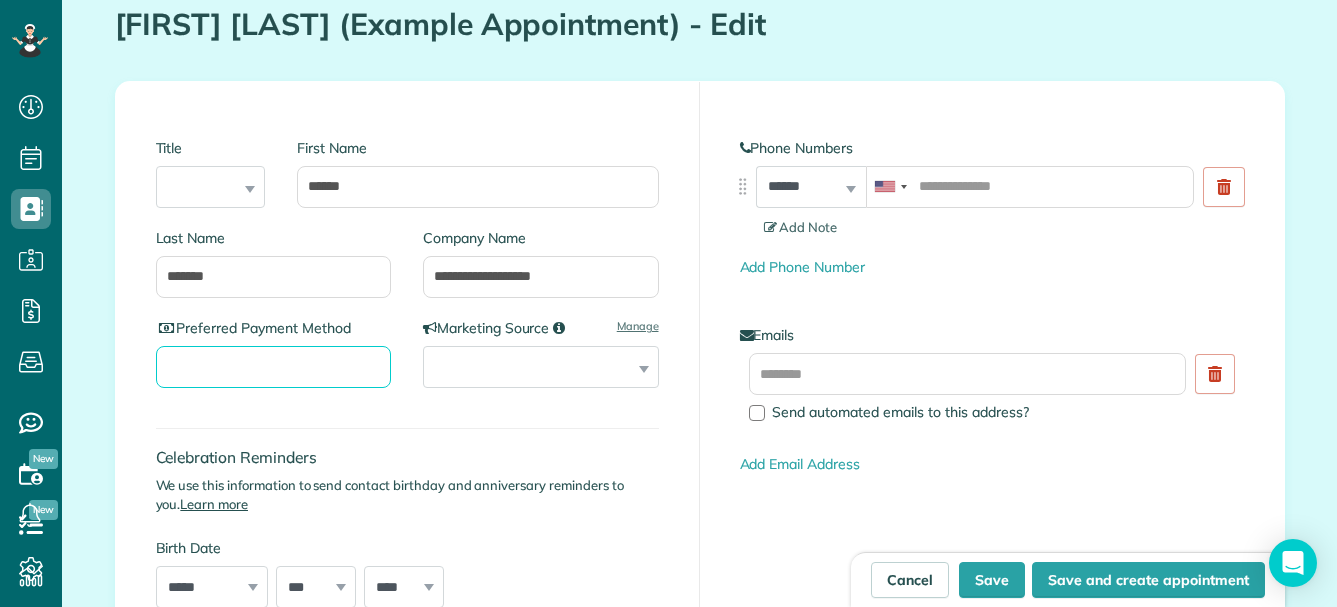 click on "Preferred Payment Method" at bounding box center [274, 367] 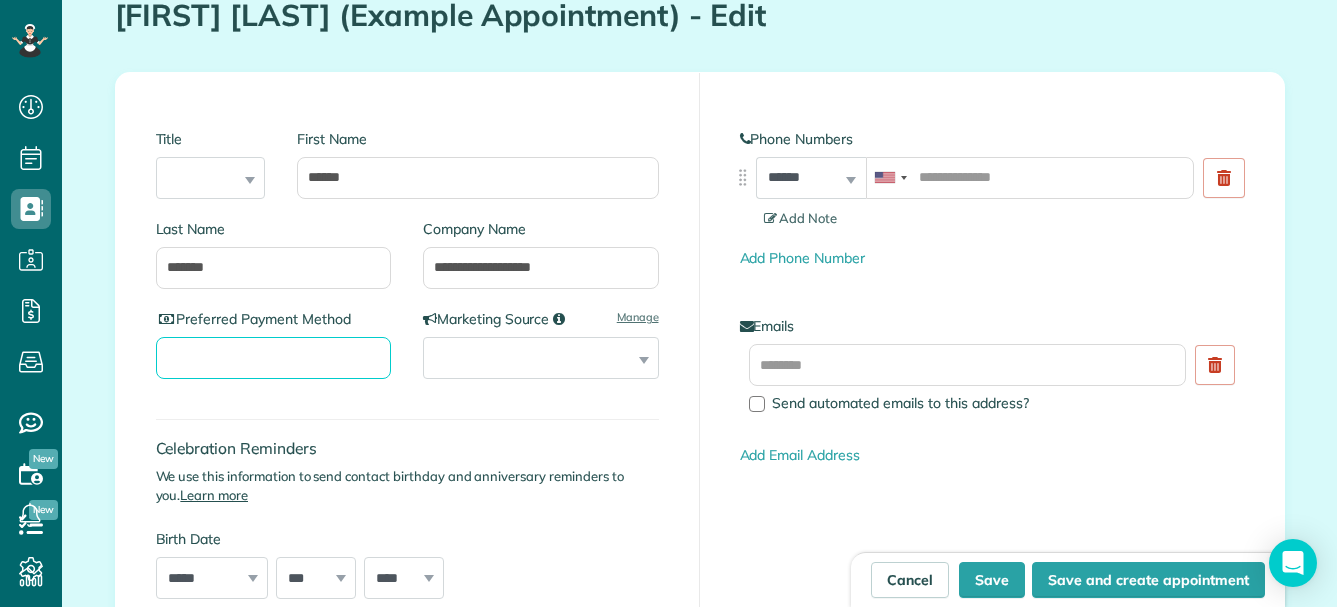scroll, scrollTop: 263, scrollLeft: 0, axis: vertical 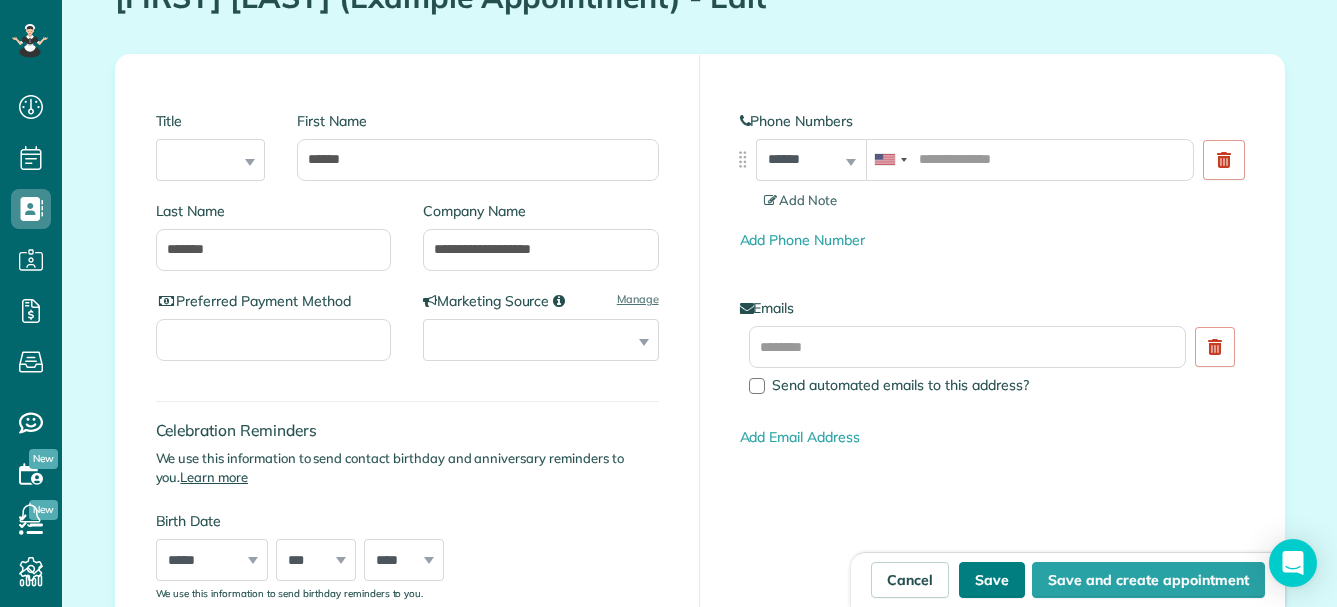 click on "Save" at bounding box center (992, 580) 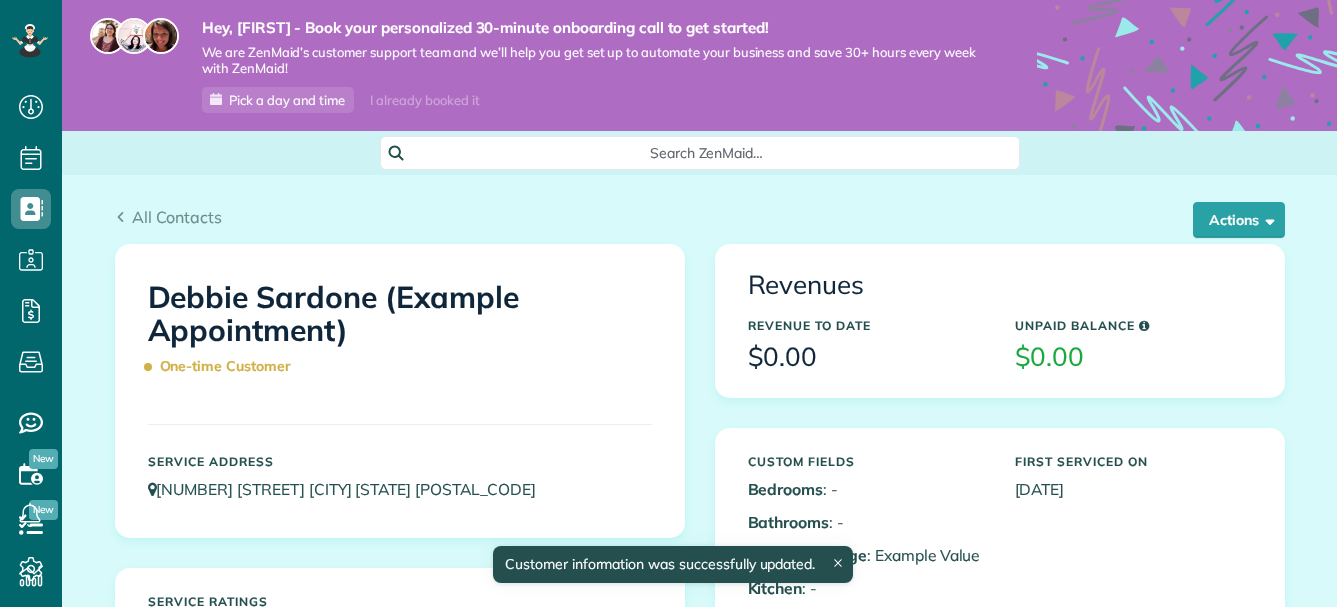 scroll, scrollTop: 0, scrollLeft: 0, axis: both 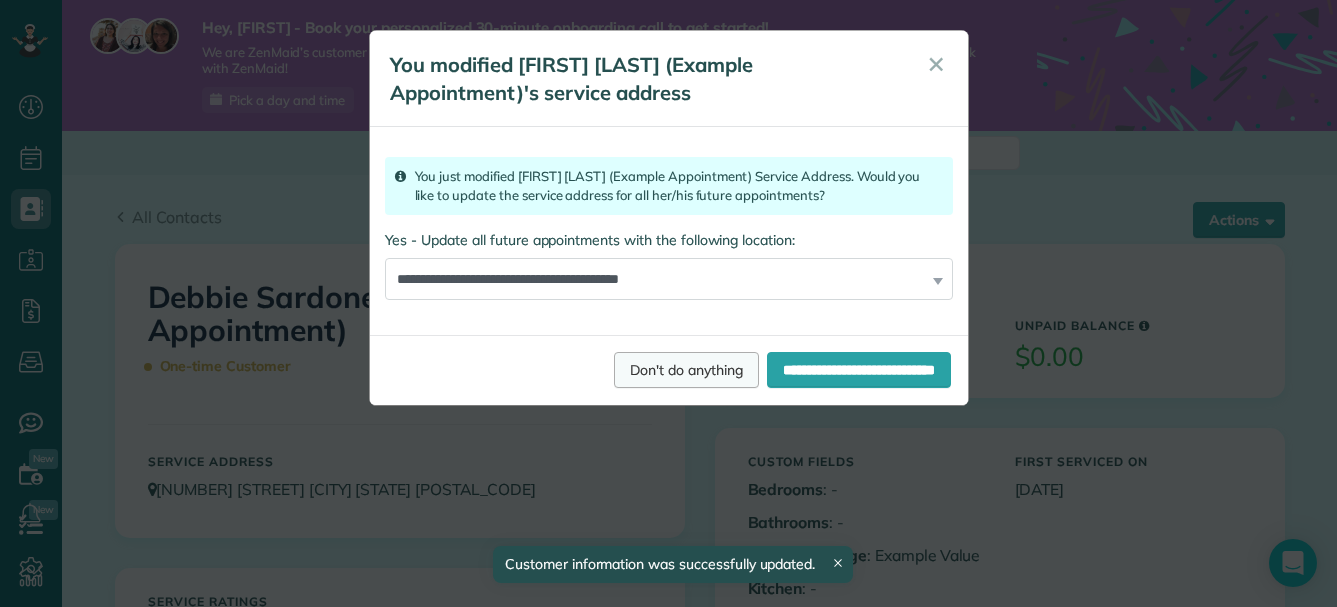 click on "Don't do anything" at bounding box center (686, 370) 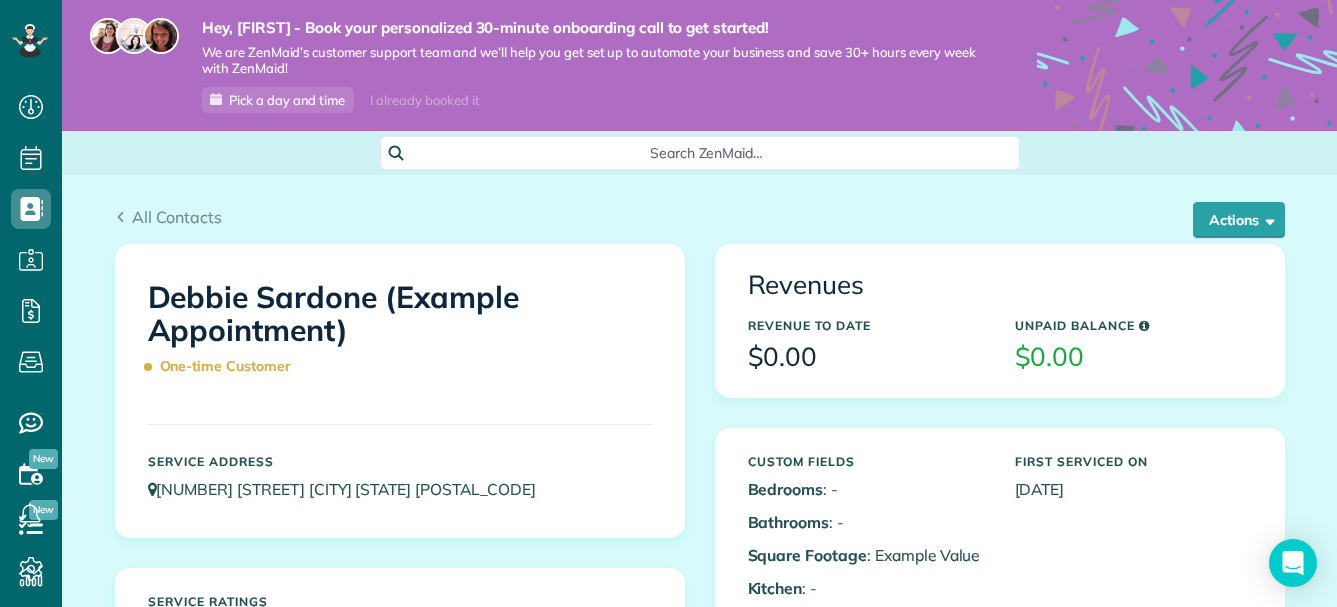 click on "[FIRST] [LAST] (Example Appointment)
One-time Customer
Service Address
[NUMBER] [STREET] [CITY] [STATE] [POSTAL_CODE]" at bounding box center [400, 391] 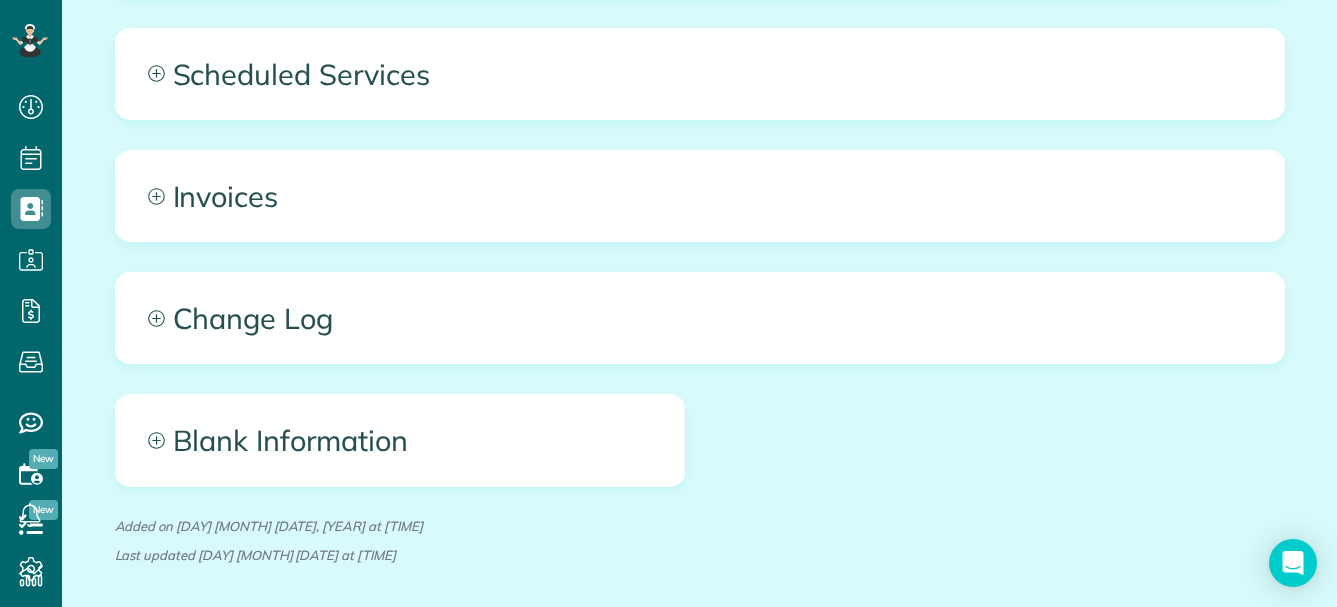 scroll, scrollTop: 1080, scrollLeft: 0, axis: vertical 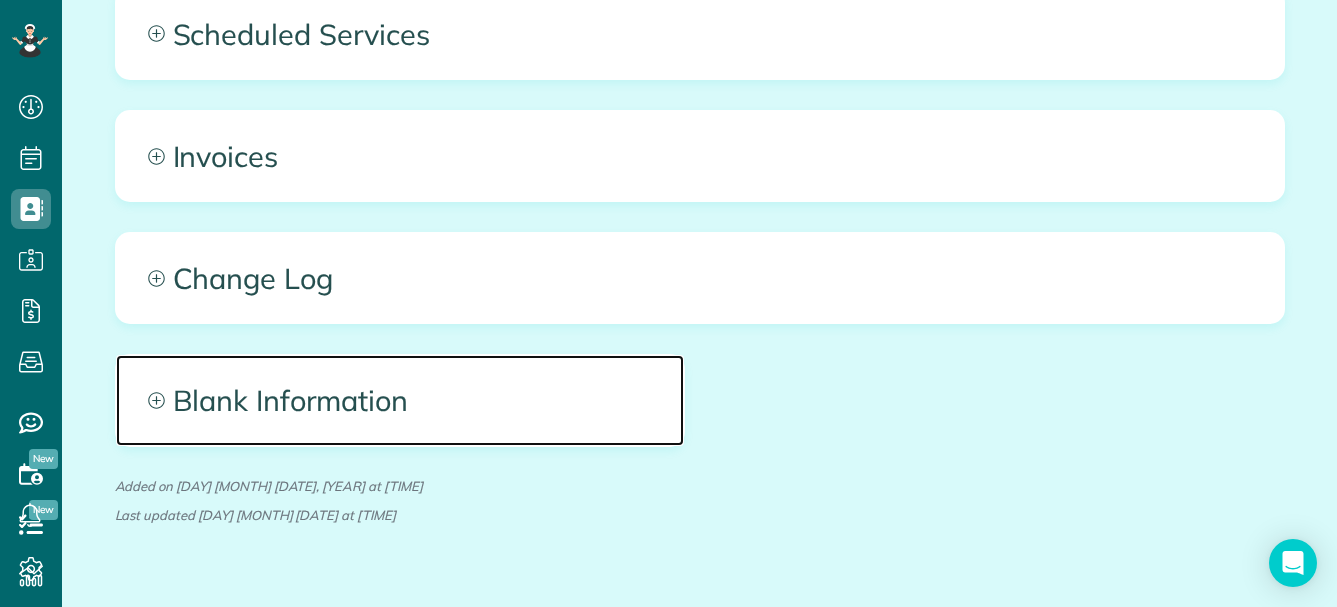 click 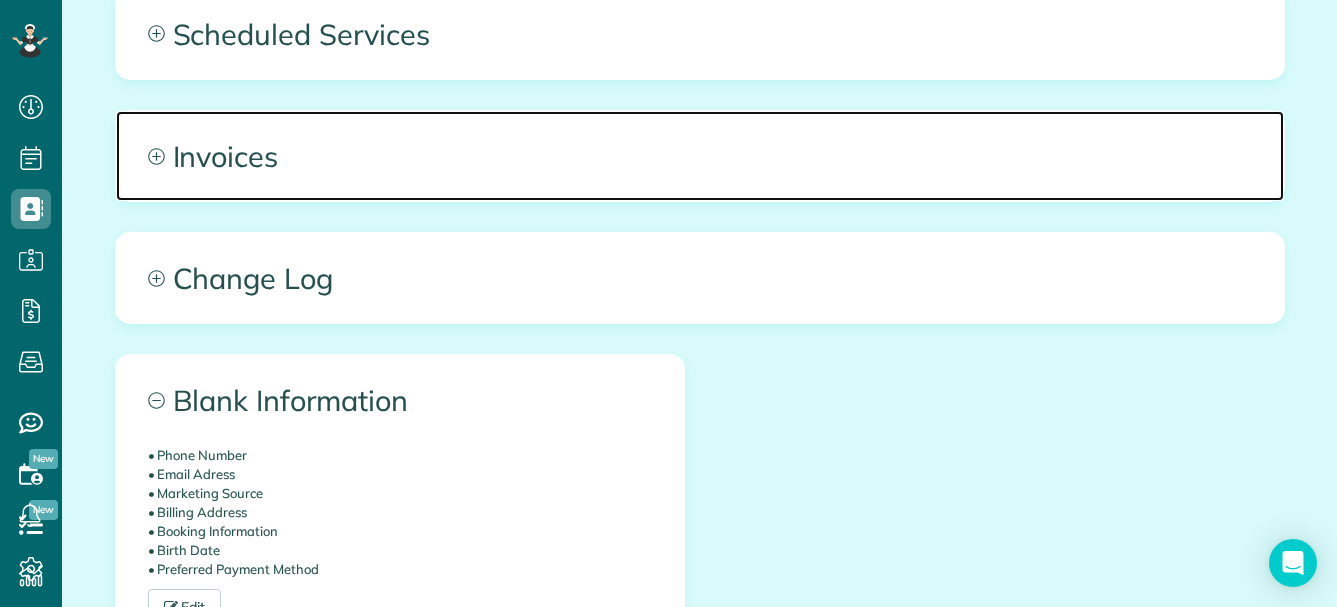 click on "Invoices" at bounding box center [700, 156] 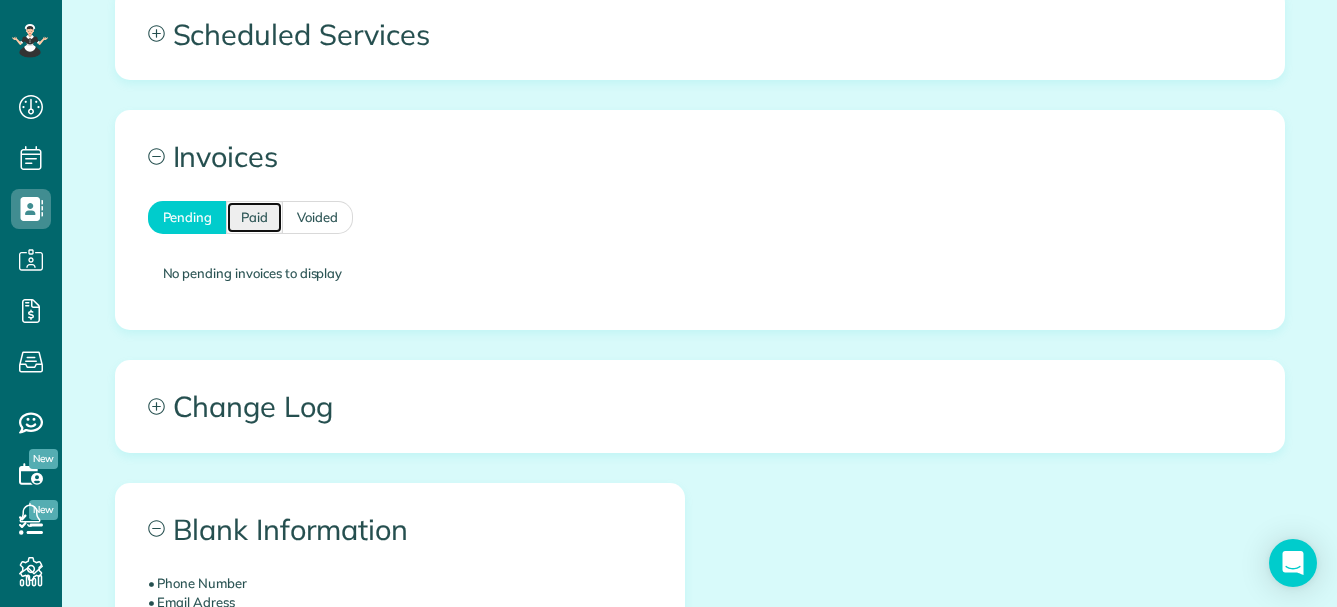 click on "Paid" at bounding box center [254, 217] 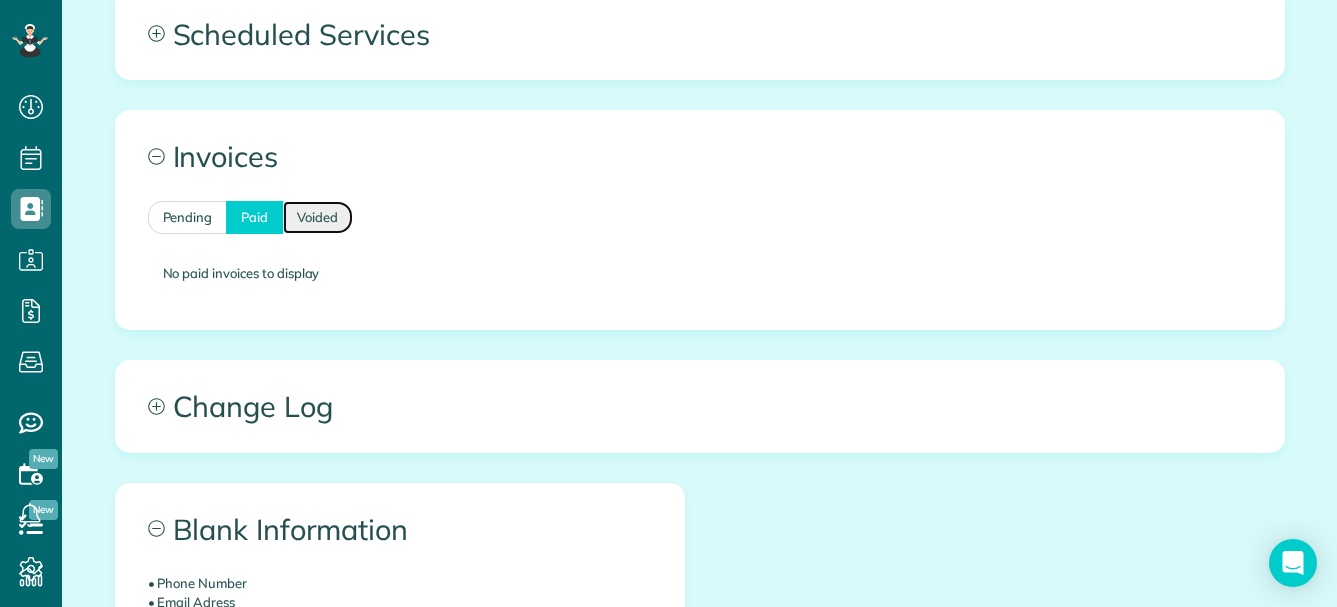 click on "Voided" at bounding box center (318, 217) 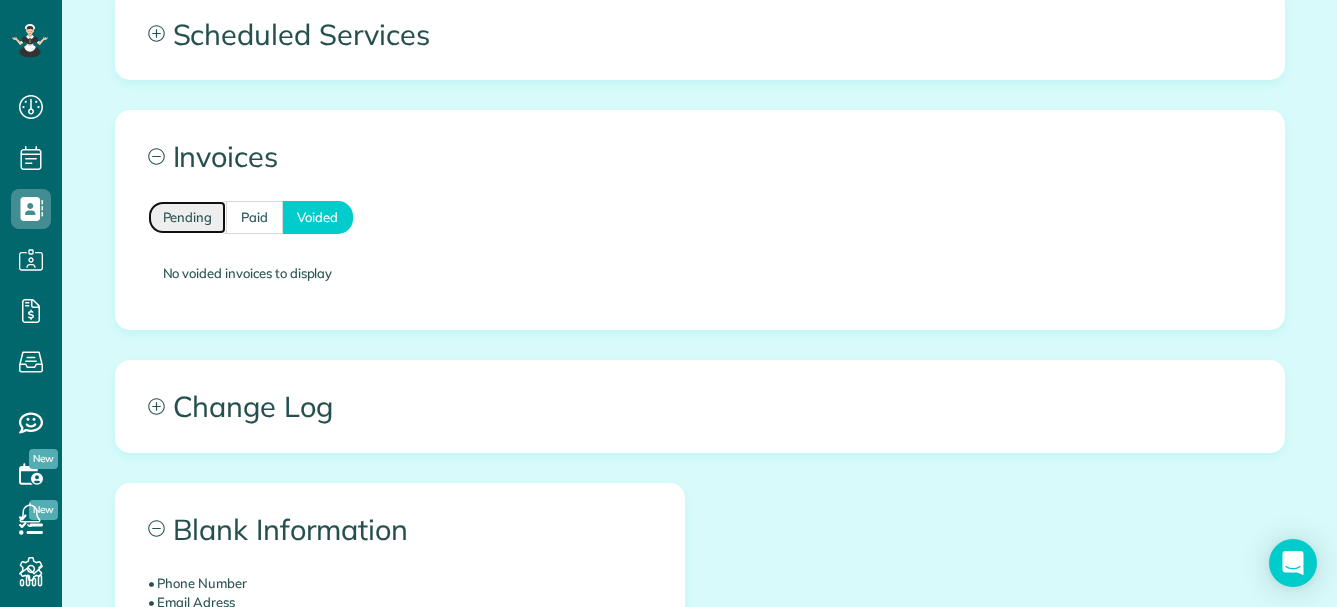 click on "Pending" at bounding box center (187, 217) 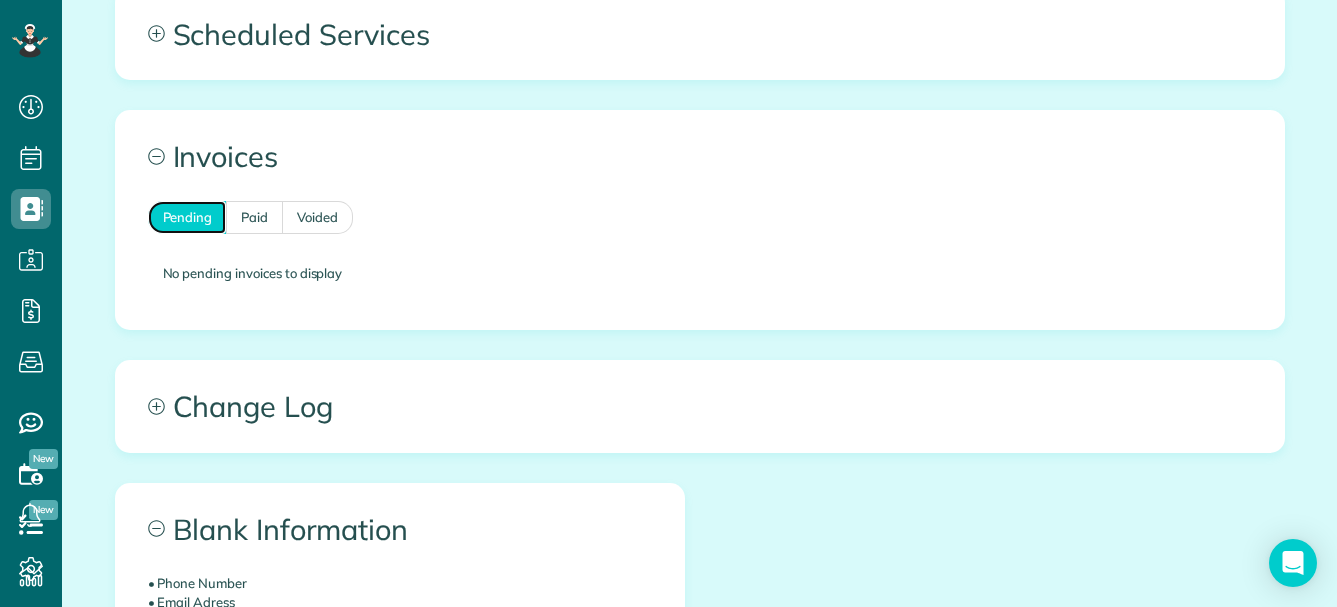 scroll, scrollTop: 549, scrollLeft: 0, axis: vertical 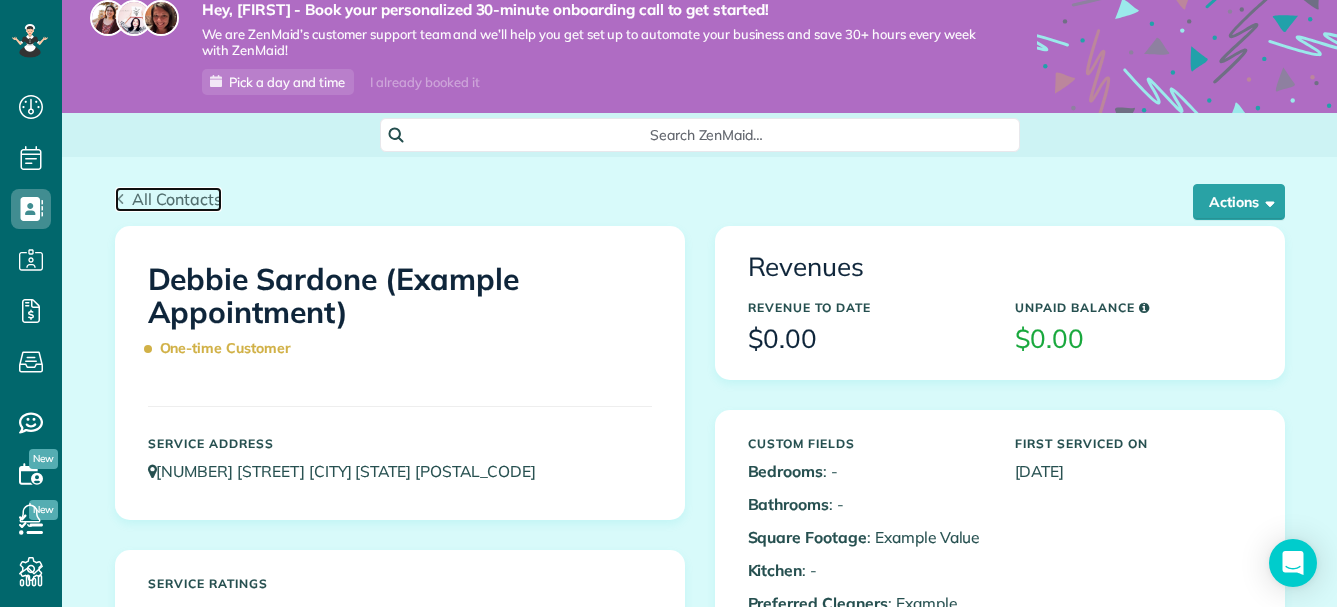 click on "All Contacts" at bounding box center (177, 199) 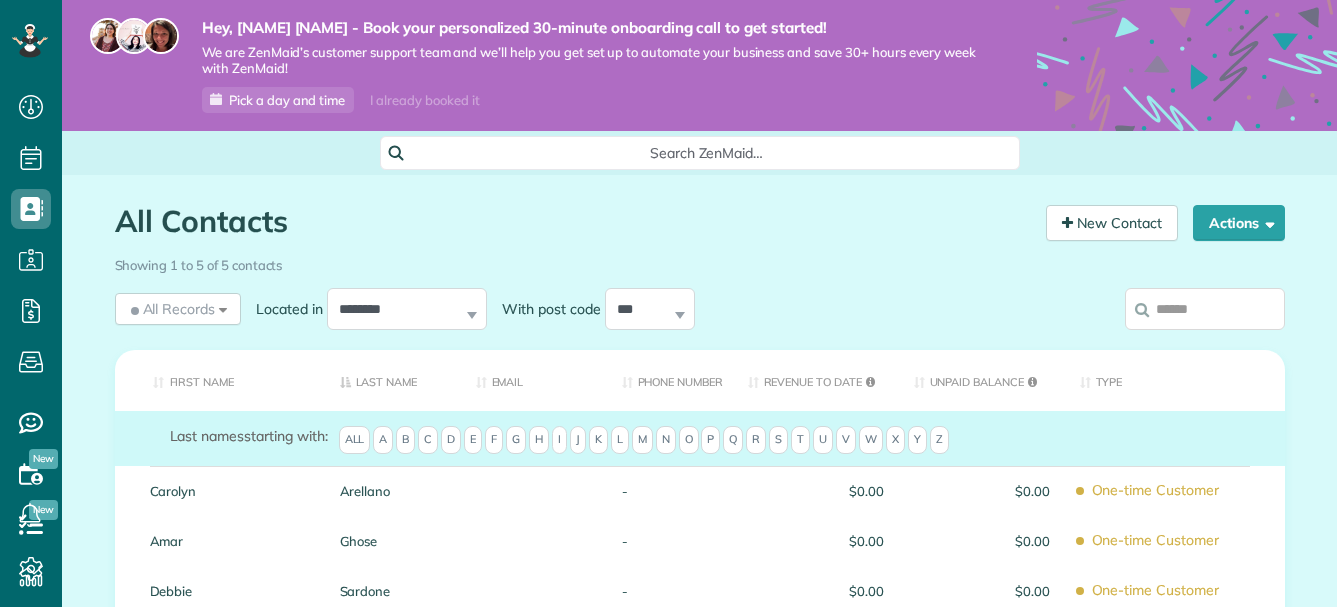 scroll, scrollTop: 0, scrollLeft: 0, axis: both 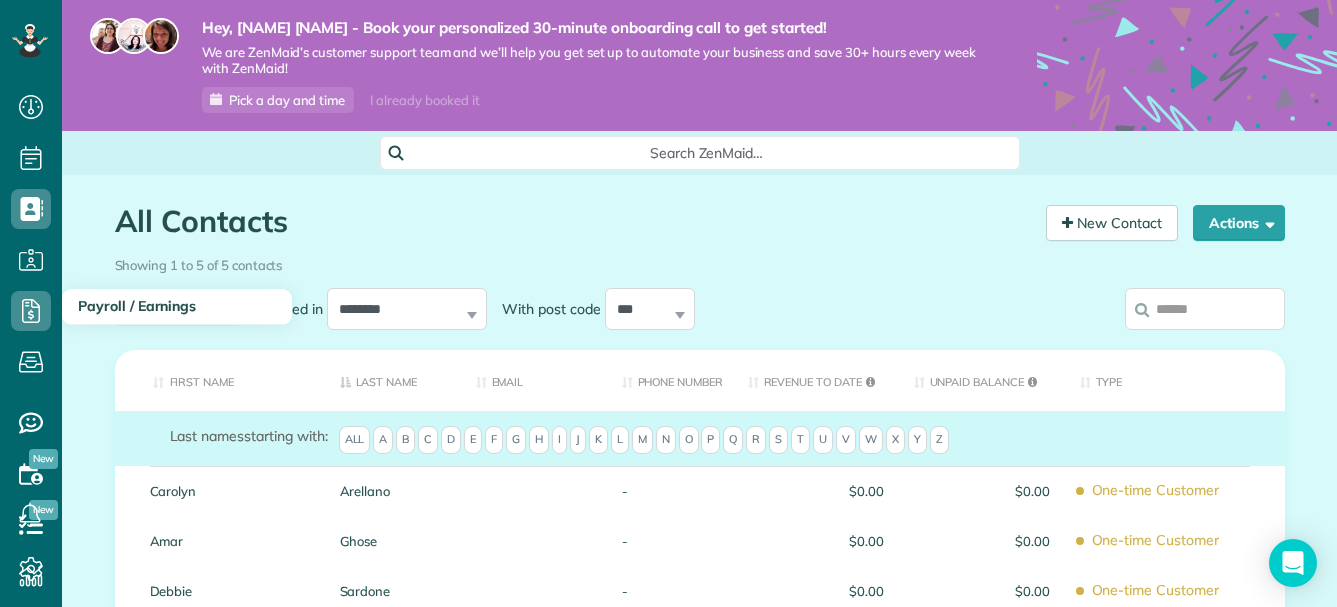 click on "Payroll / Earnings" at bounding box center [137, 306] 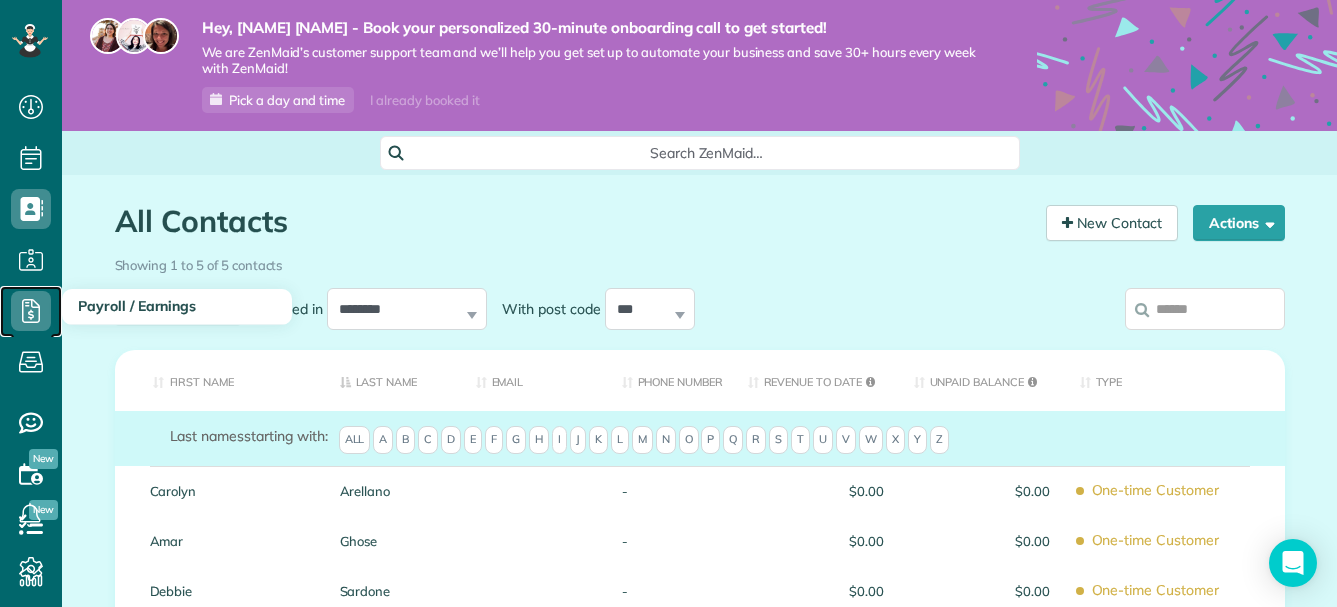 click 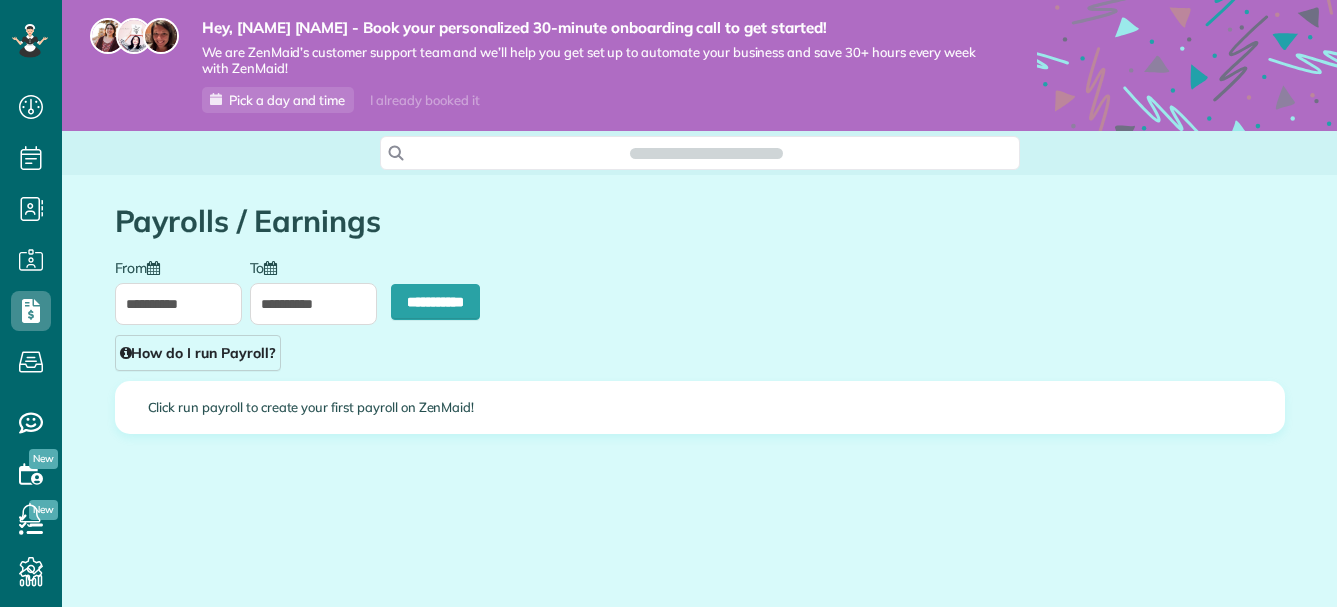 scroll, scrollTop: 0, scrollLeft: 0, axis: both 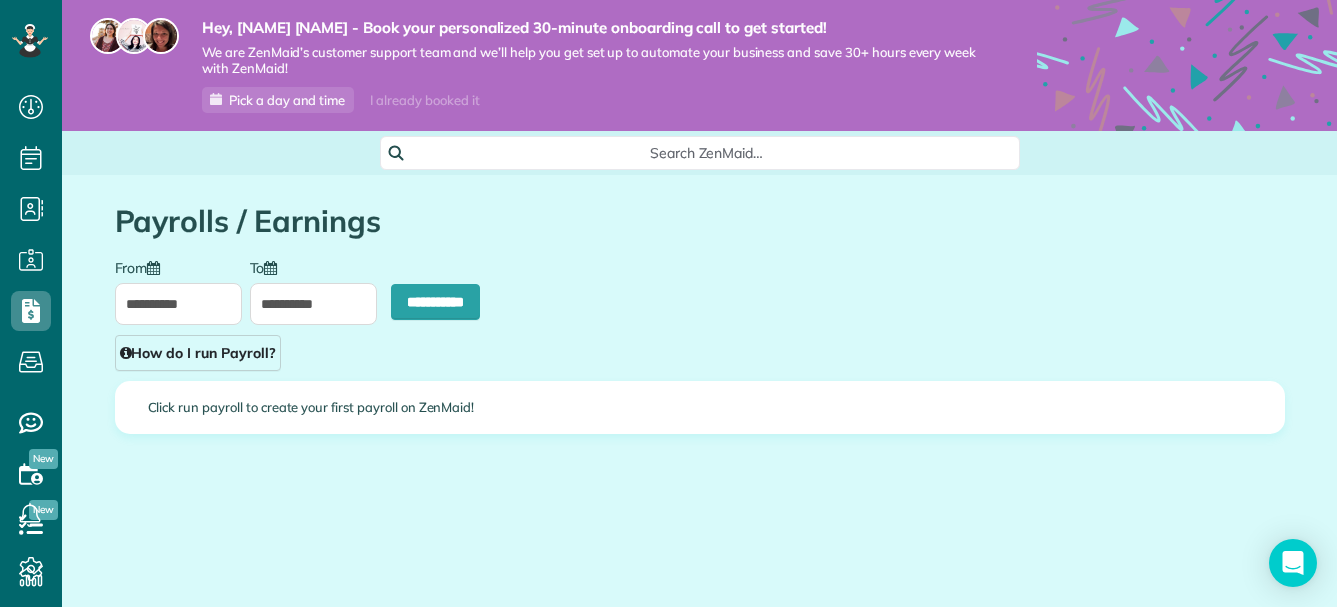 type on "**********" 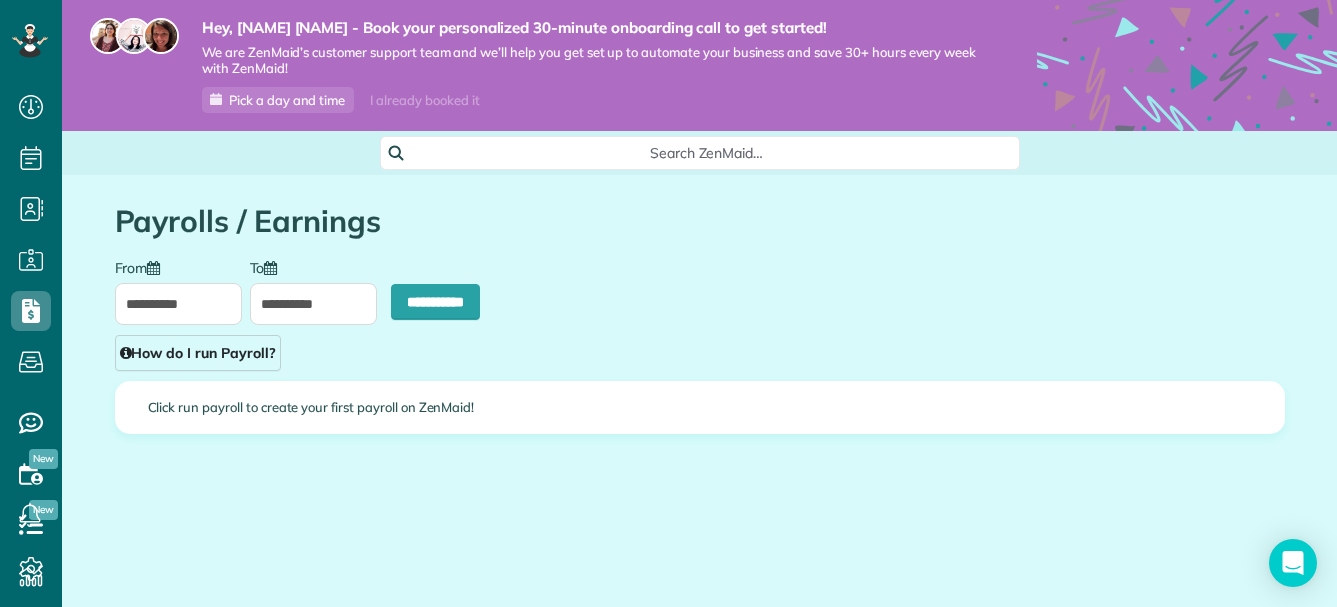 type on "**********" 